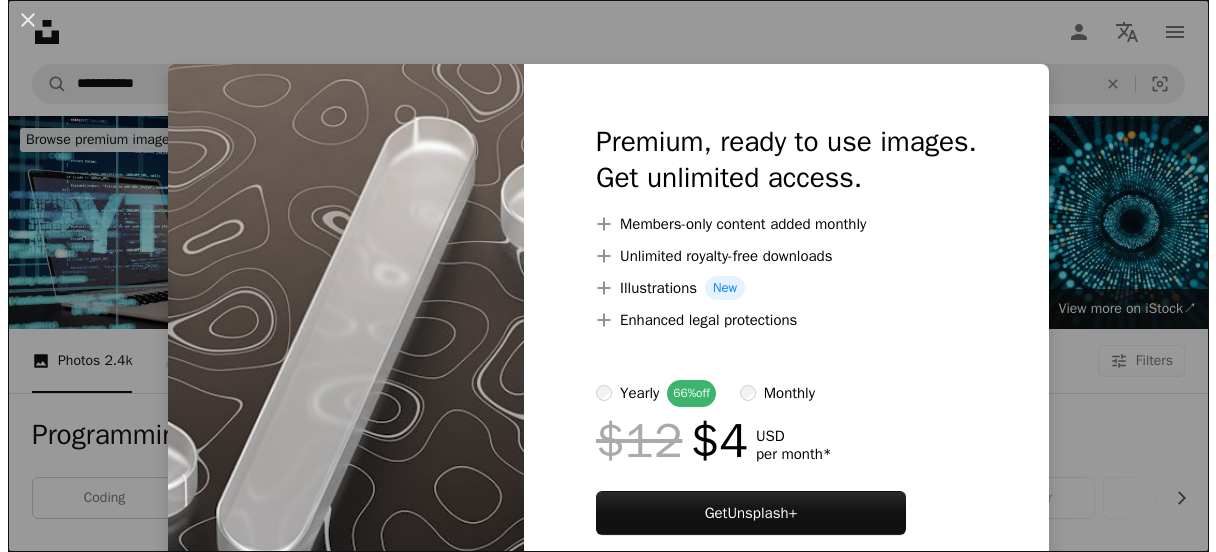 scroll, scrollTop: 1100, scrollLeft: 0, axis: vertical 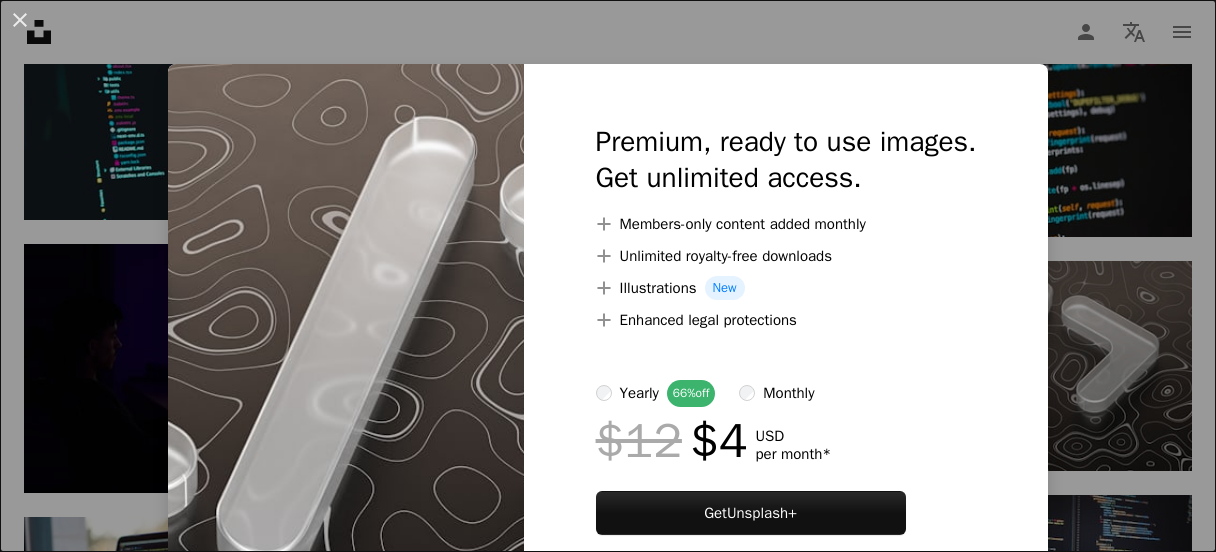 click on "An X shape Premium, ready to use images. Get unlimited access. A plus sign Members-only content added monthly A plus sign Unlimited royalty-free downloads A plus sign Illustrations  New A plus sign Enhanced legal protections yearly 66%  off monthly $12   $4 USD per month * Get  Unsplash+ * When paid annually, billed upfront  $48 Taxes where applicable. Renews automatically. Cancel anytime." at bounding box center [608, 276] 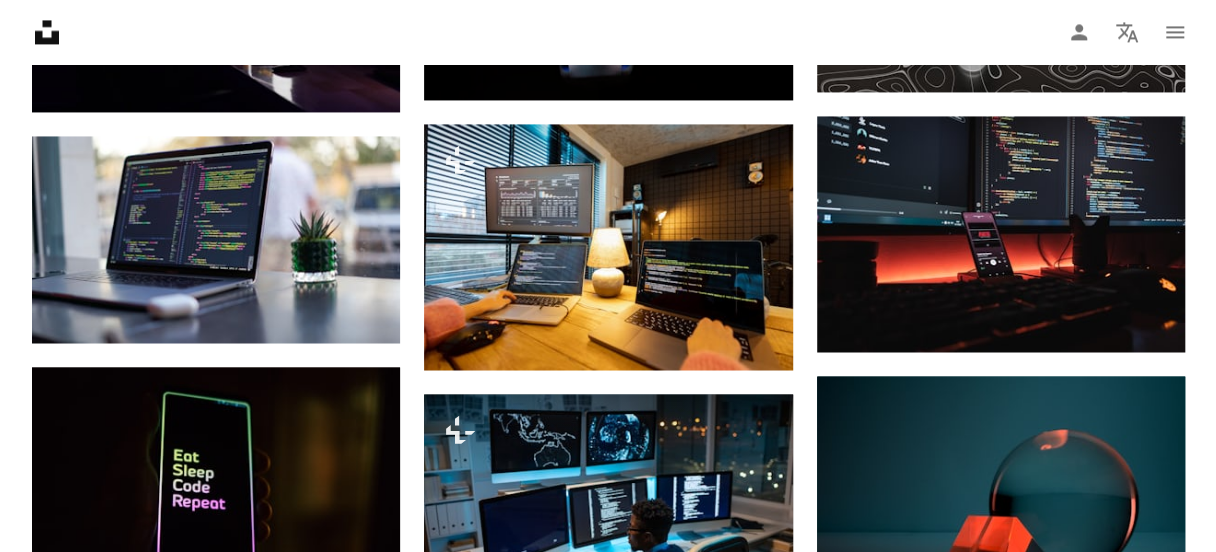 scroll, scrollTop: 1500, scrollLeft: 0, axis: vertical 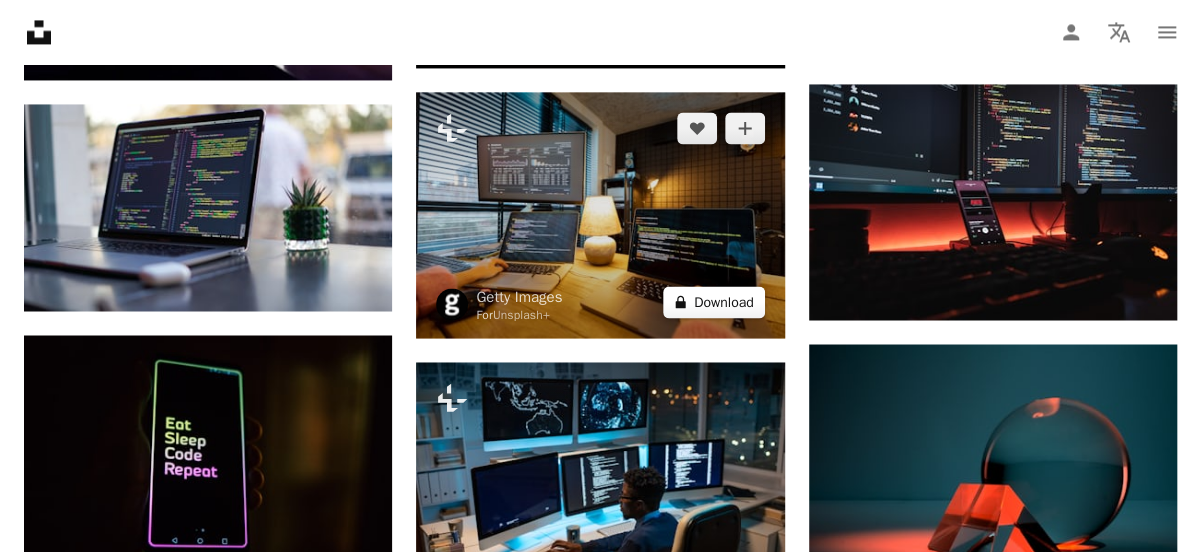 click on "A lock   Download" at bounding box center [714, 302] 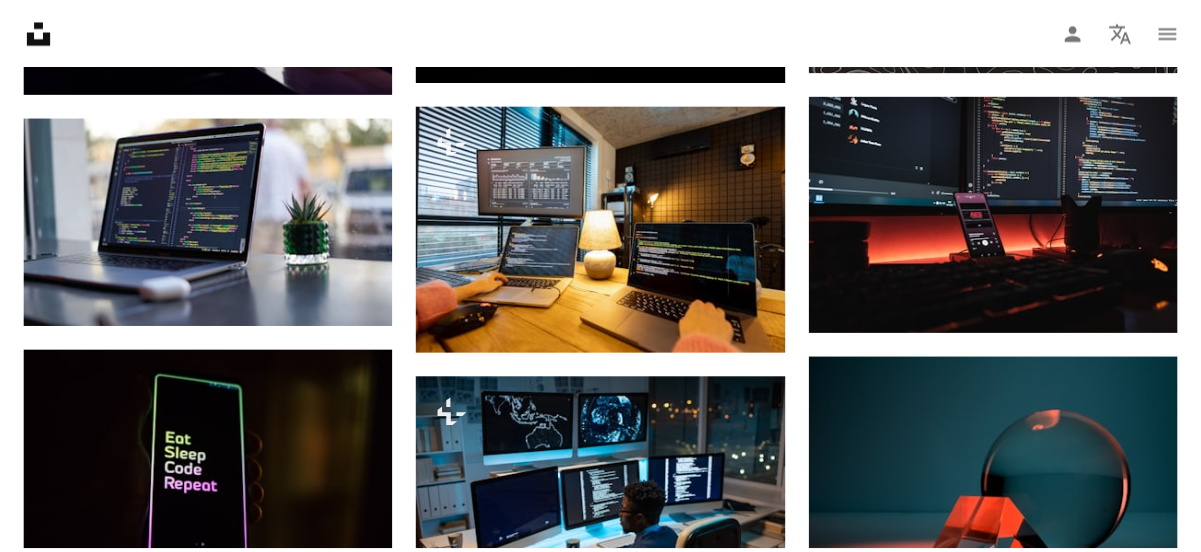 scroll, scrollTop: 90, scrollLeft: 0, axis: vertical 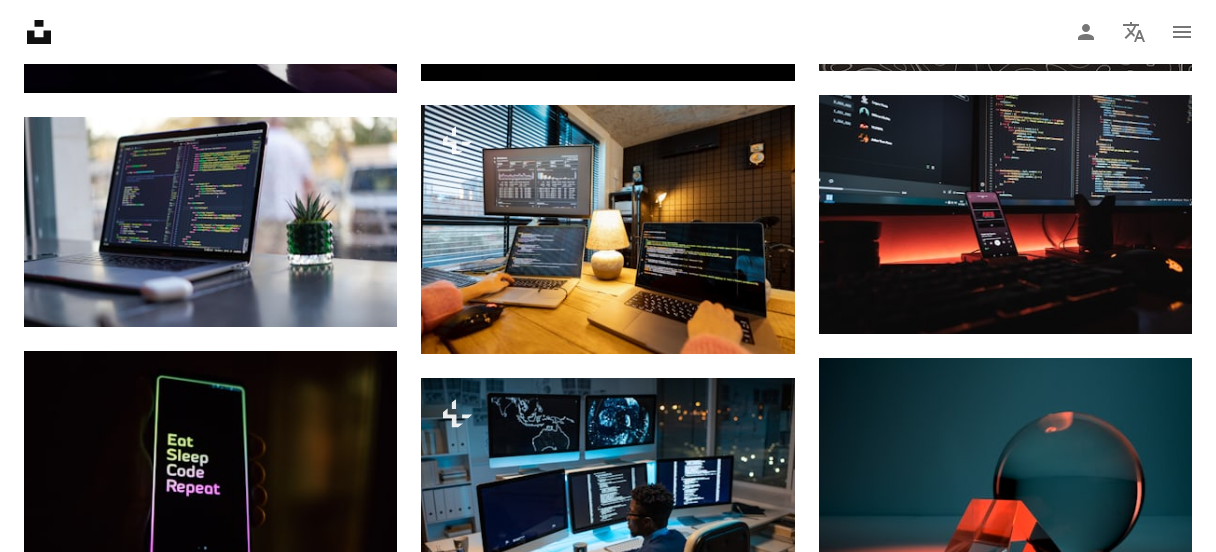 click on "An X shape Premium, ready to use images. Get unlimited access. A plus sign Members-only content added monthly A plus sign Unlimited royalty-free downloads A plus sign Illustrations  New A plus sign Enhanced legal protections yearly 66%  off monthly $12   $4 USD per month * Get  Unsplash+ * When paid annually, billed upfront  $48 Taxes where applicable. Renews automatically. Cancel anytime." at bounding box center [608, 2568] 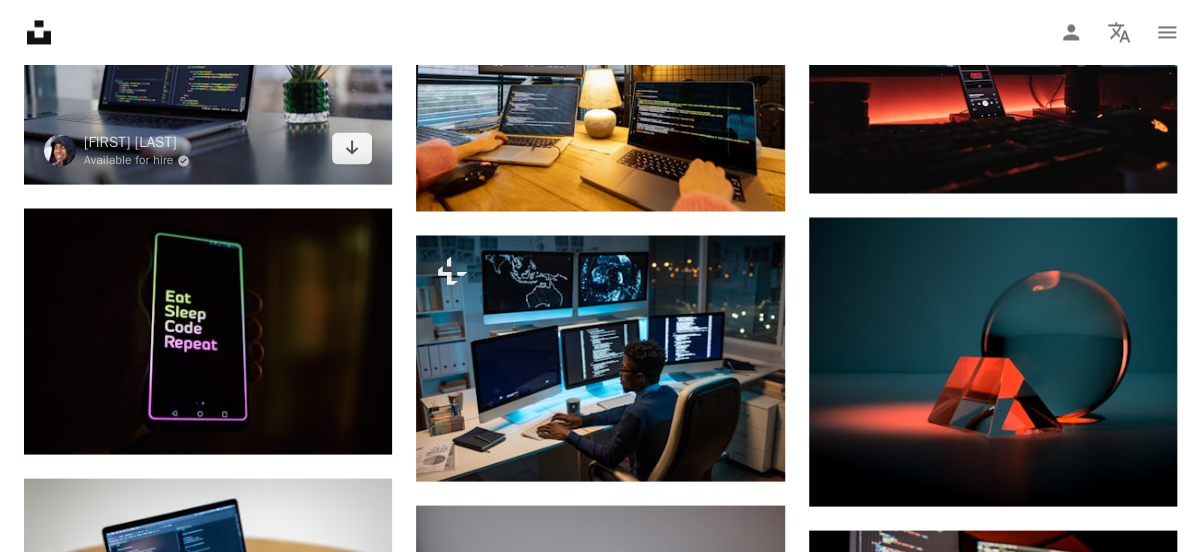 scroll, scrollTop: 1700, scrollLeft: 0, axis: vertical 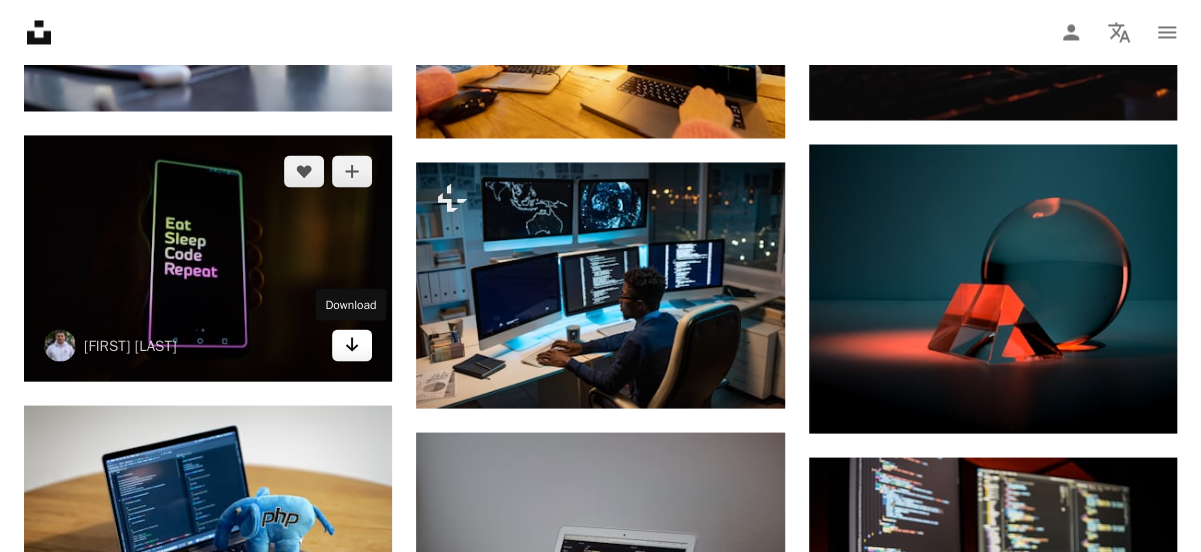 click on "Arrow pointing down" at bounding box center [352, 345] 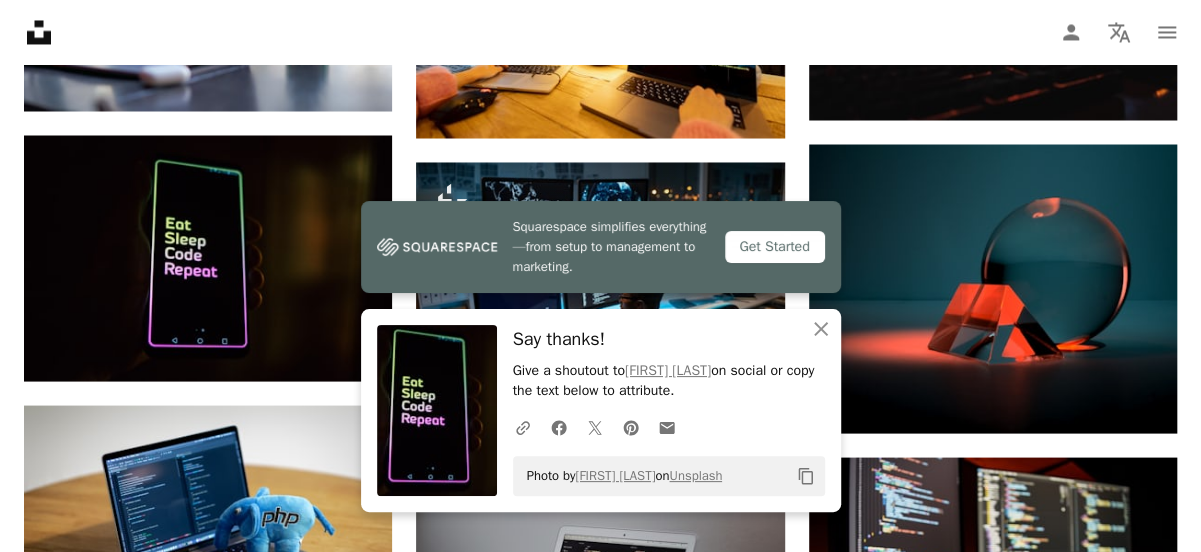 click on "Plus sign for Unsplash+ A heart A plus sign Getty Images For Unsplash+ A lock Download A heart A plus sign Emile Perron Arrow pointing down A heart A plus sign Juanjo Jaramillo Arrow pointing down A heart A plus sign Mohammad Rahmani Arrow pointing down A heart A plus sign James Harrison Available for hire A checkmark inside of a circle Arrow pointing down A heart A plus sign Roman Synkevych Arrow pointing down A heart A plus sign Ben Griffiths Available for hire A checkmark inside of a circle Arrow pointing down A heart A plus sign Mohammad Rahmani Arrow pointing down A heart A plus sign Florian Olivo Available for hire A checkmark inside of a circle Arrow pointing down Plus sign for Unsplash+ A heart A plus sign Alex Shuper For Unsplash+ A lock Download A heart A plus sign Max Duzij Arrow pointing down Plus sign for Unsplash+ A heart A plus sign Getty Images For Unsplash+ A lock Download Plus sign for Unsplash+ A heart A plus sign Getty Images For Unsplash+ A lock Download A heart A plus sign" at bounding box center (600, 19) 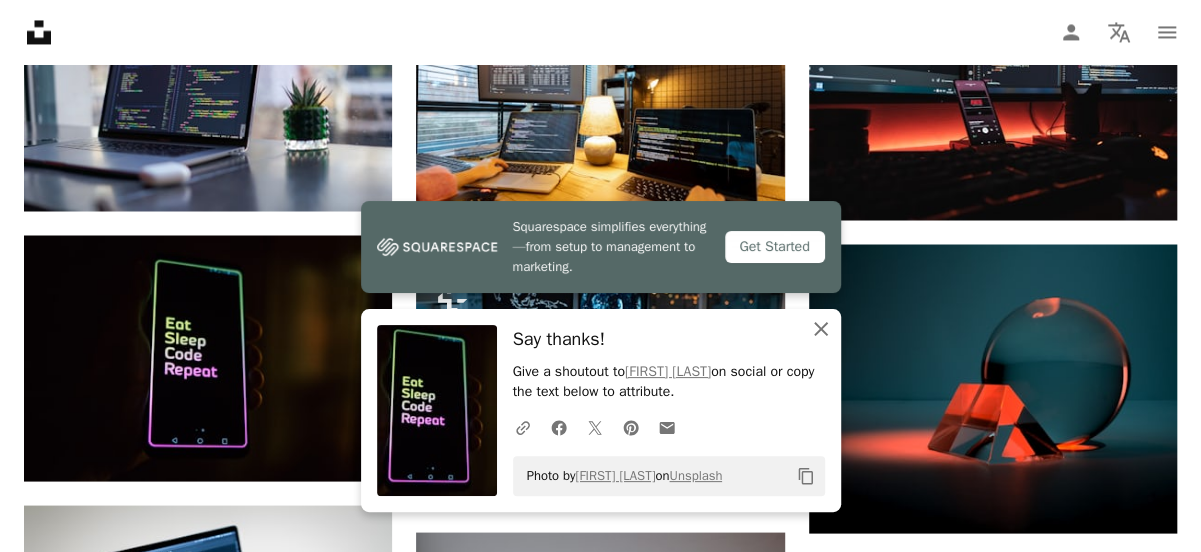 click 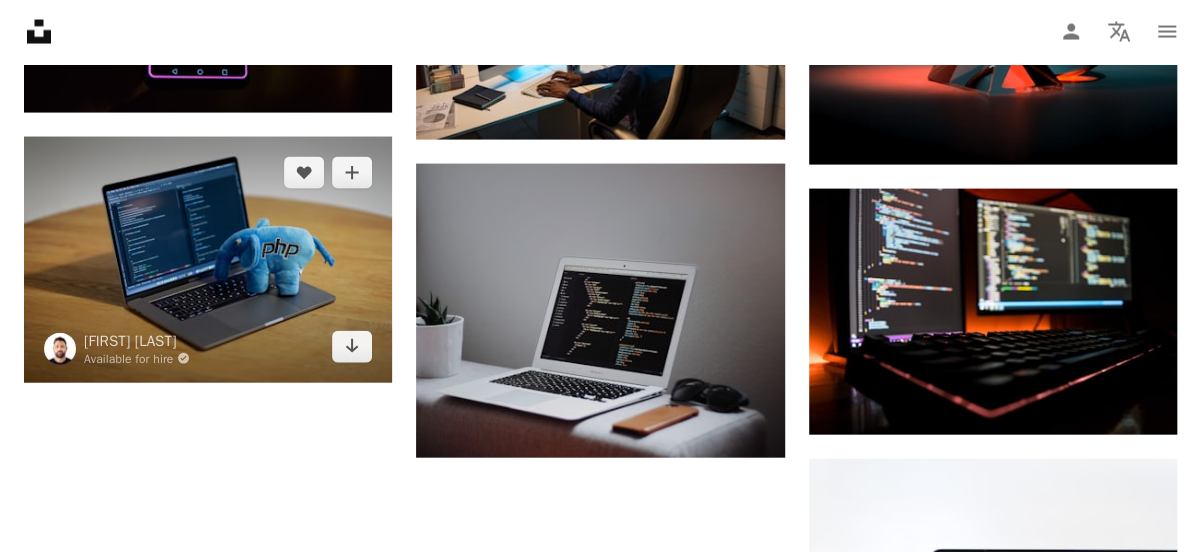 scroll, scrollTop: 2000, scrollLeft: 0, axis: vertical 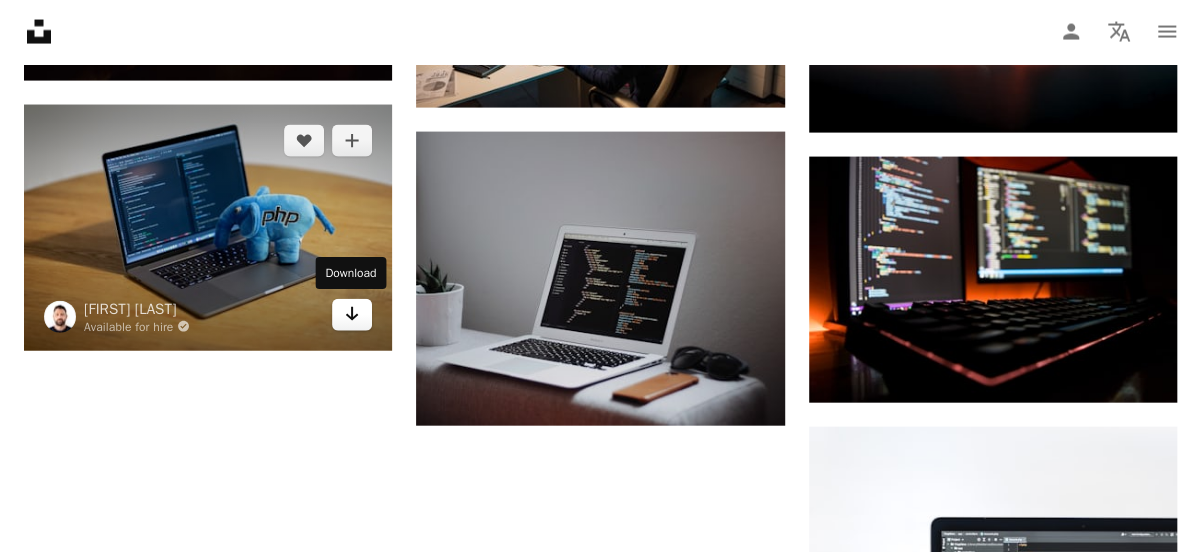 click on "Arrow pointing down" 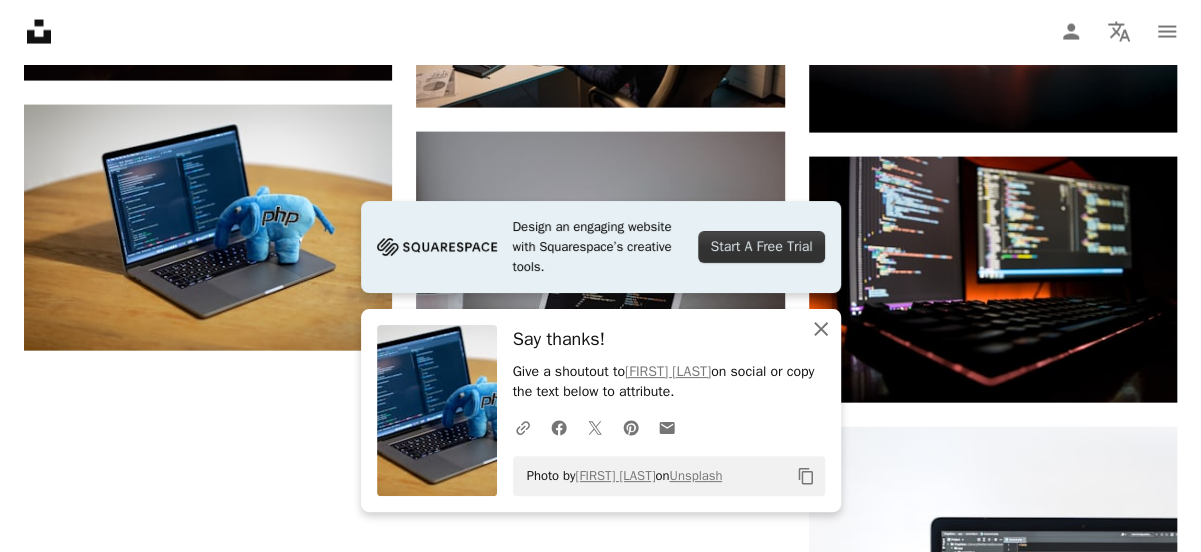 click on "An X shape" 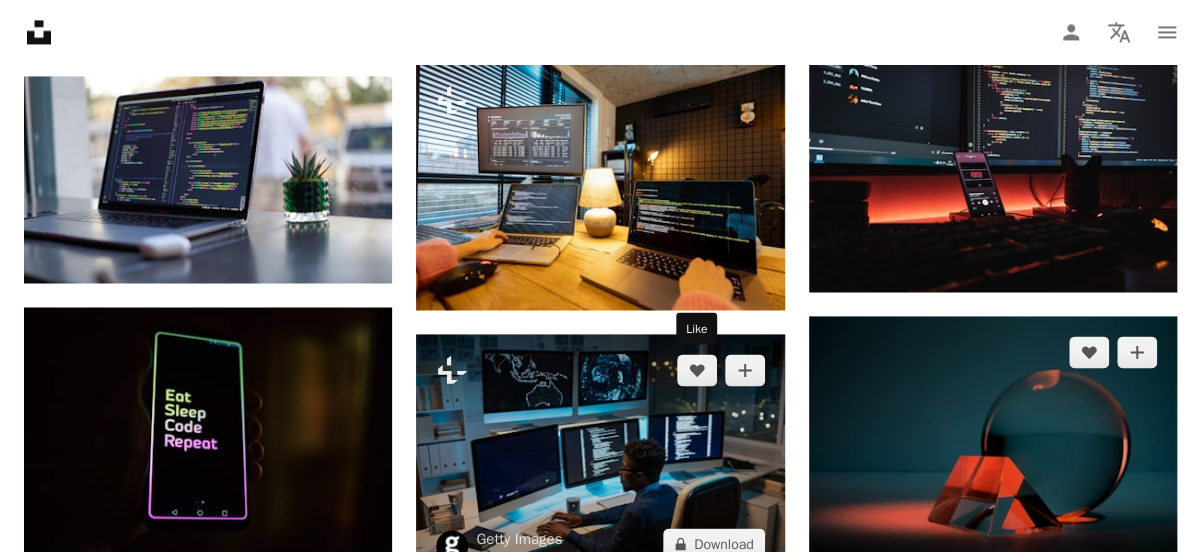 scroll, scrollTop: 1600, scrollLeft: 0, axis: vertical 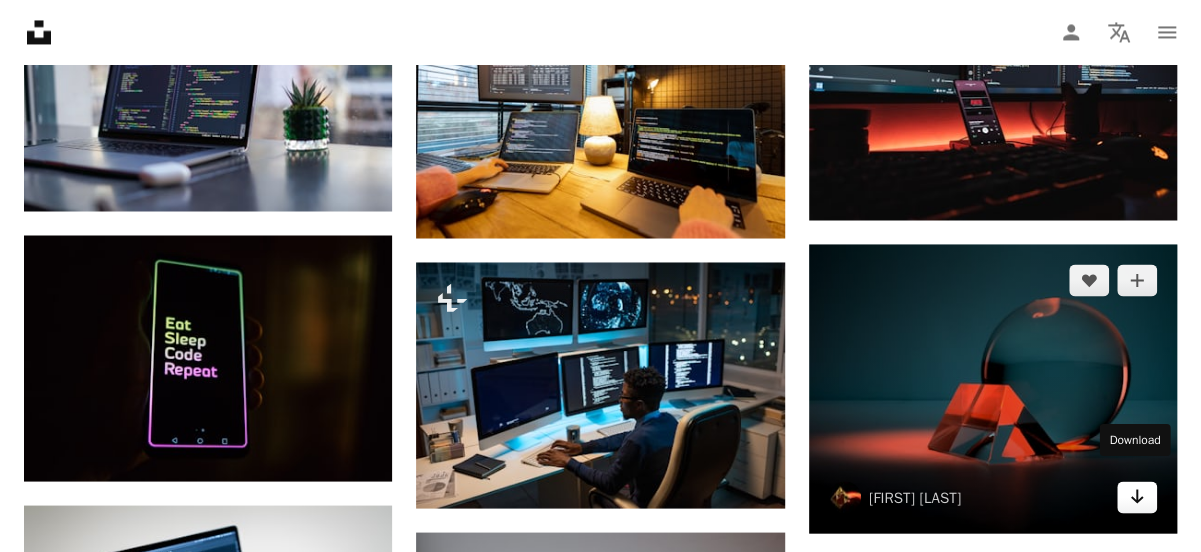 click on "Arrow pointing down" 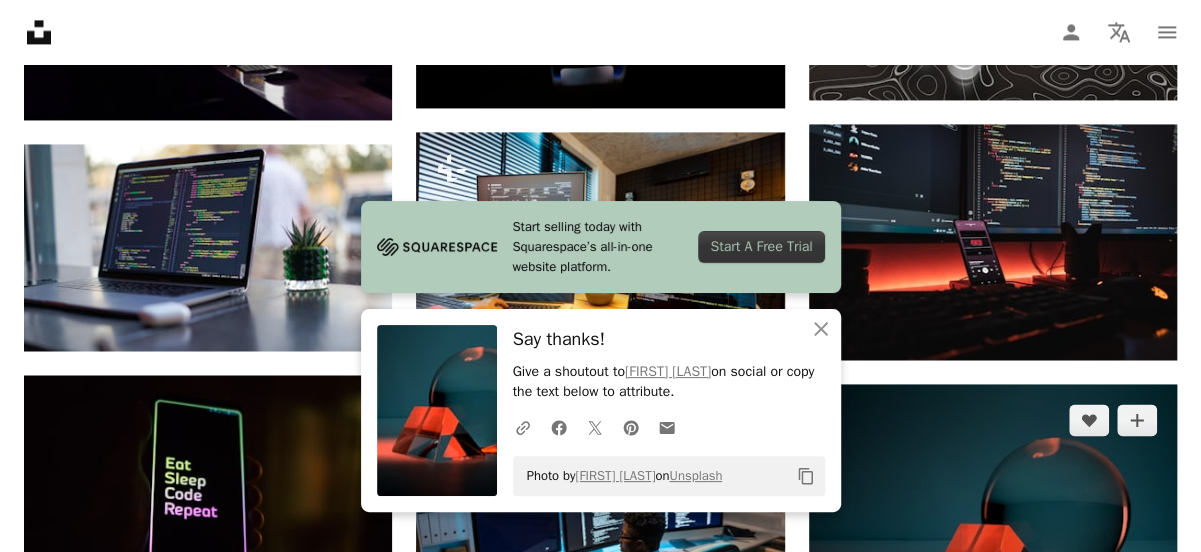 scroll, scrollTop: 1300, scrollLeft: 0, axis: vertical 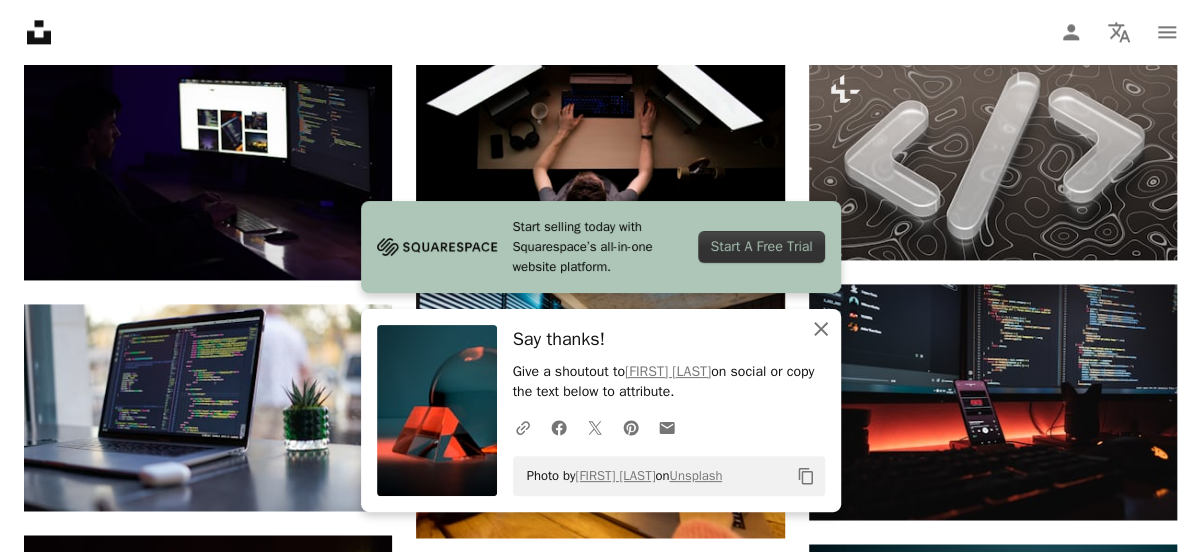 click on "An X shape" 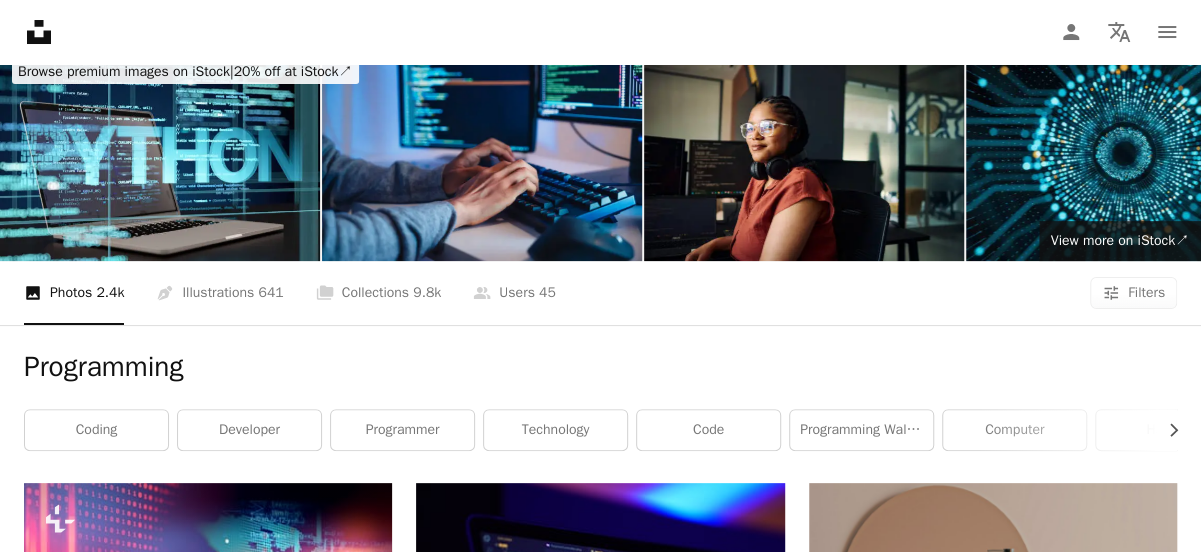 scroll, scrollTop: 100, scrollLeft: 0, axis: vertical 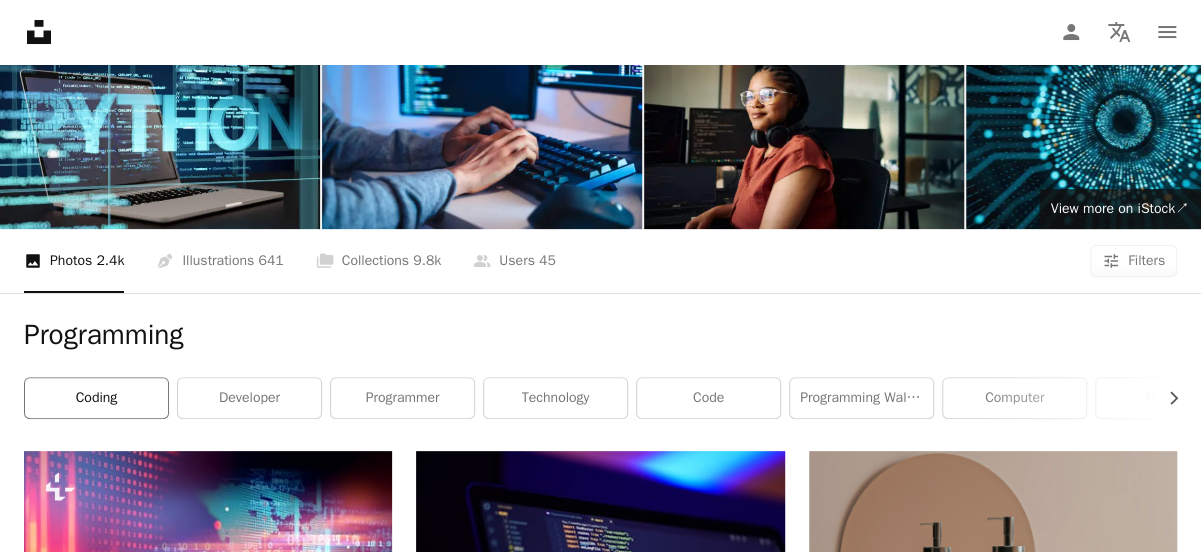 click on "coding" at bounding box center [96, 398] 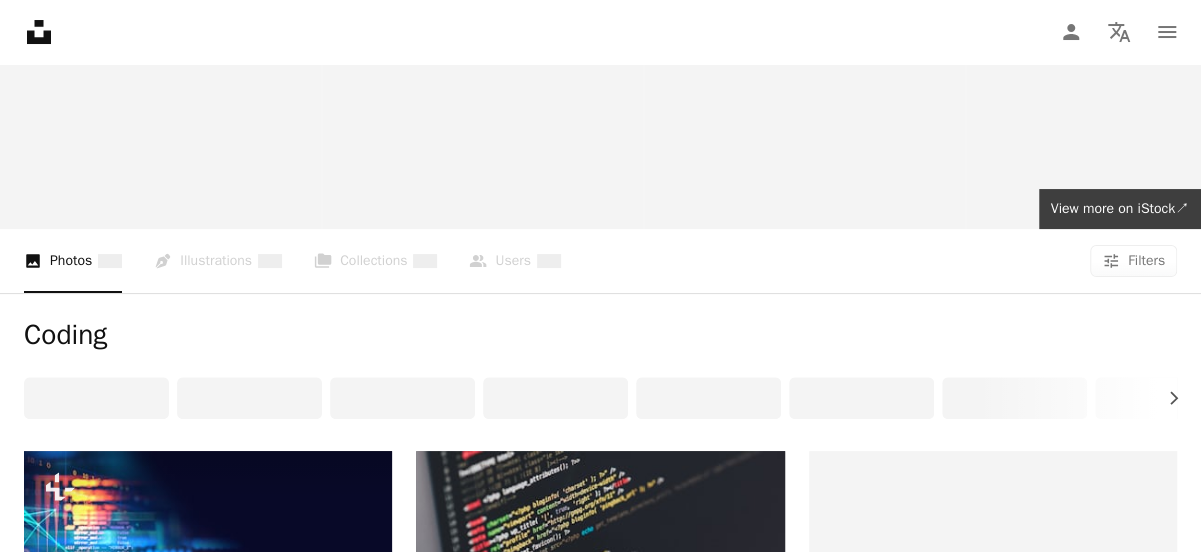 scroll, scrollTop: 0, scrollLeft: 0, axis: both 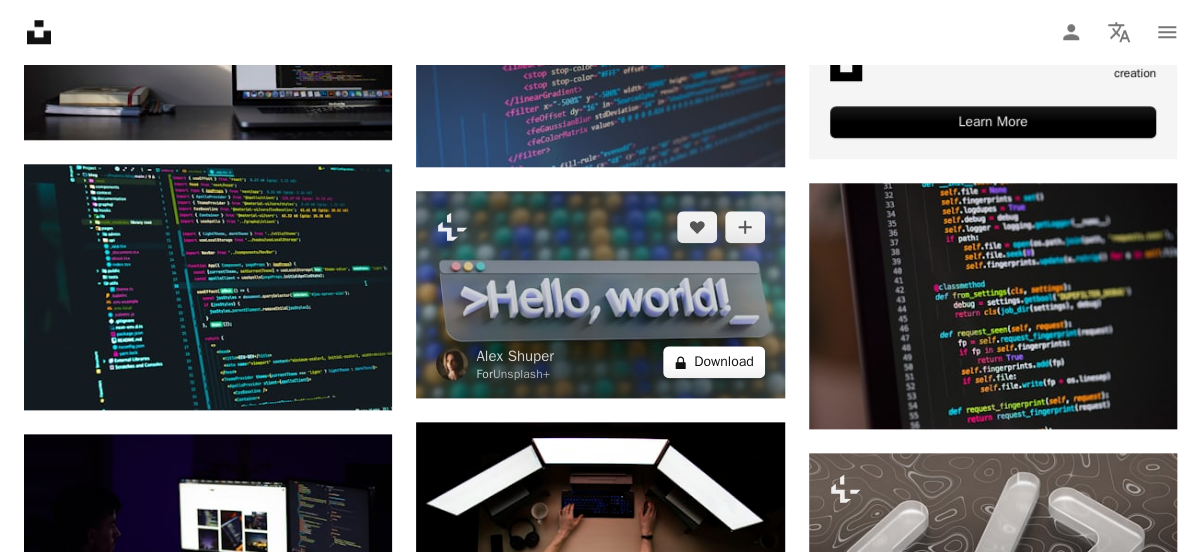 click on "A lock   Download" at bounding box center (714, 362) 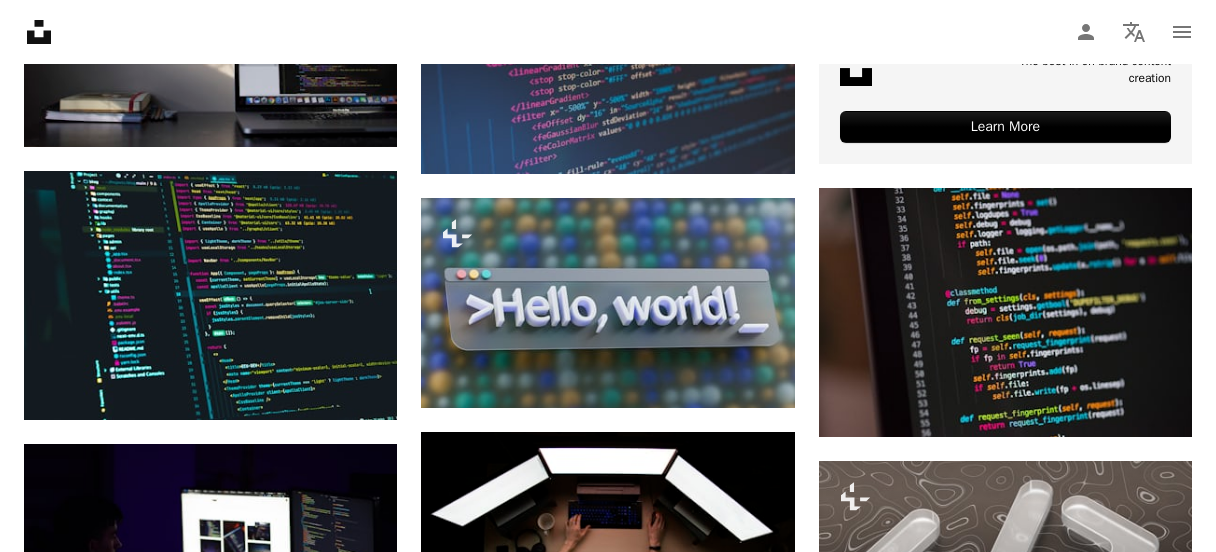 click on "An X shape Premium, ready to use images. Get unlimited access. A plus sign Members-only content added monthly A plus sign Unlimited royalty-free downloads A plus sign Illustrations  New A plus sign Enhanced legal protections yearly 66%  off monthly $12   $4 USD per month * Get  Unsplash+ * When paid annually, billed upfront  $48 Taxes where applicable. Renews automatically. Cancel anytime." at bounding box center [608, 3168] 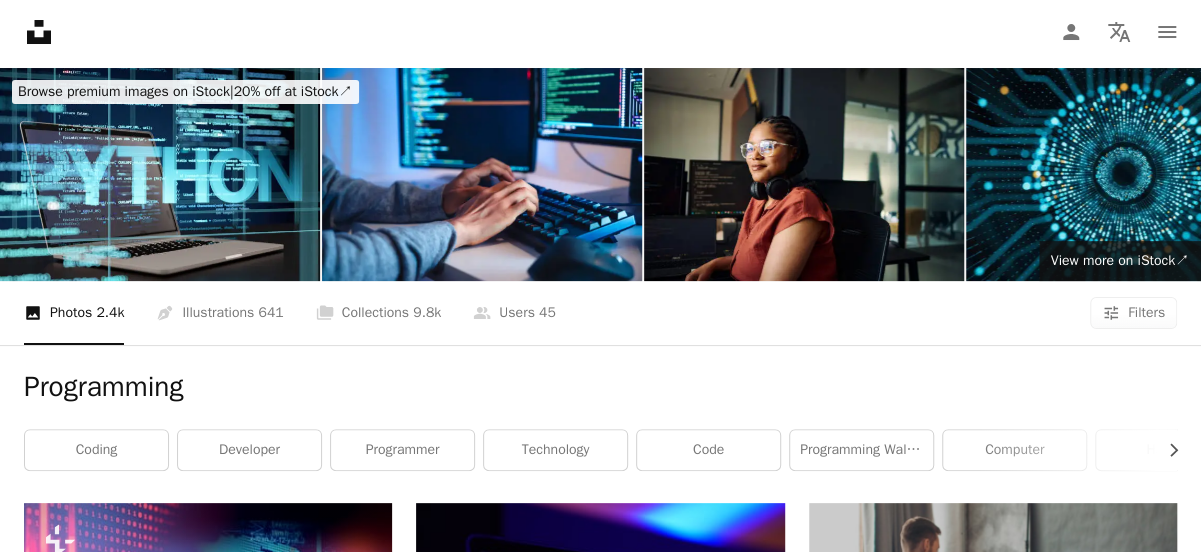 scroll, scrollTop: 200, scrollLeft: 0, axis: vertical 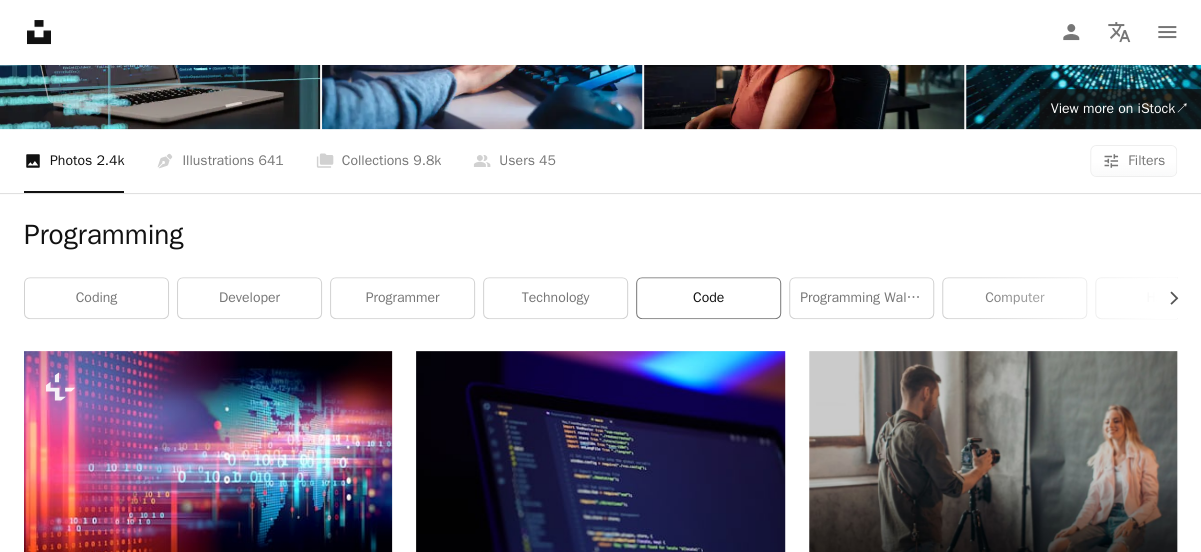 click on "code" at bounding box center [708, 298] 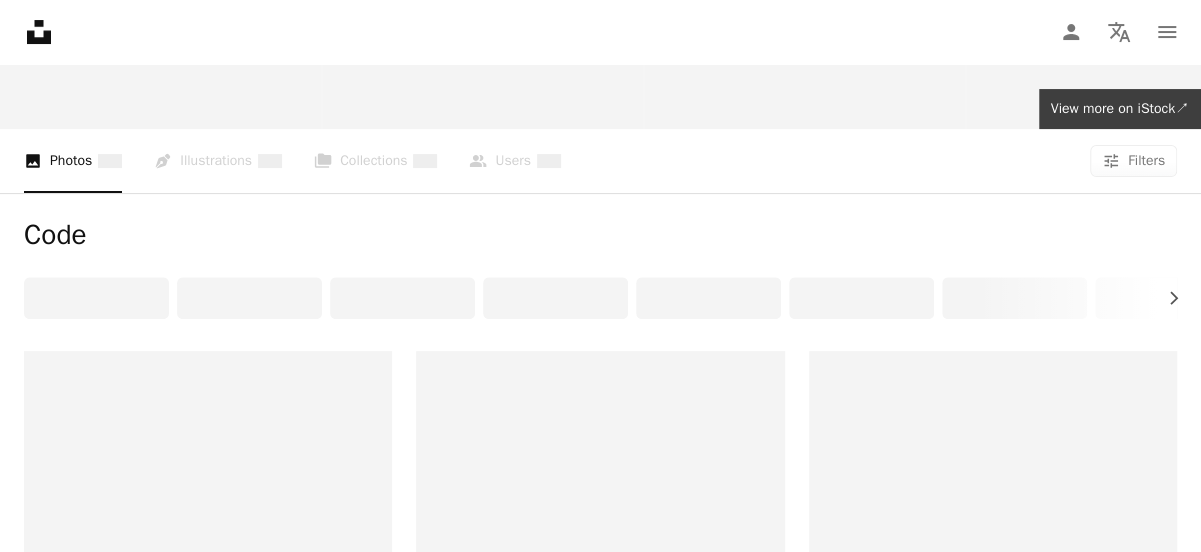 scroll, scrollTop: 0, scrollLeft: 0, axis: both 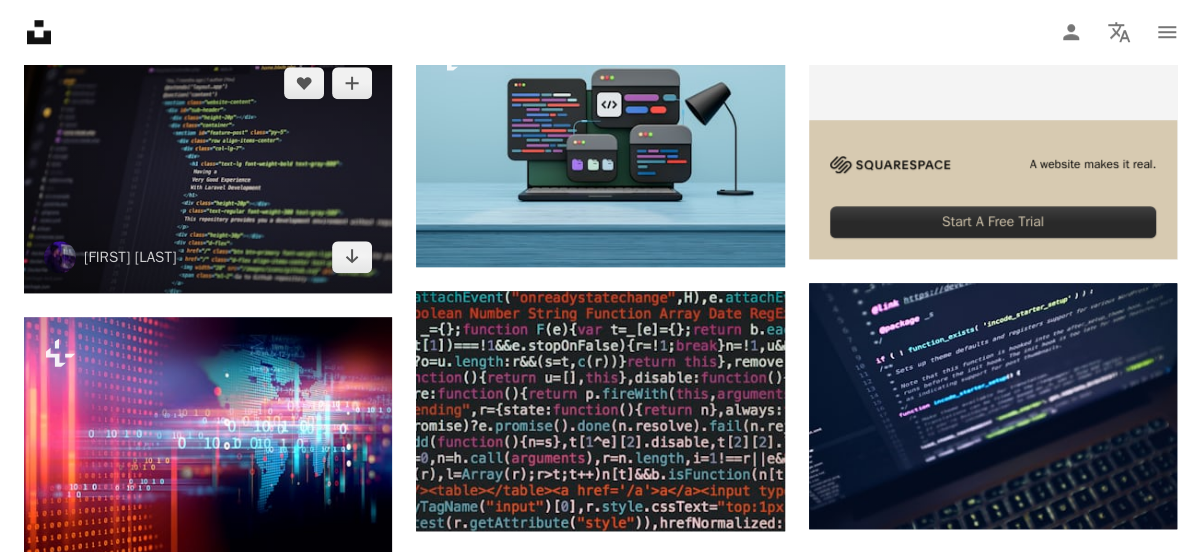 drag, startPoint x: 327, startPoint y: 210, endPoint x: 269, endPoint y: 251, distance: 71.02816 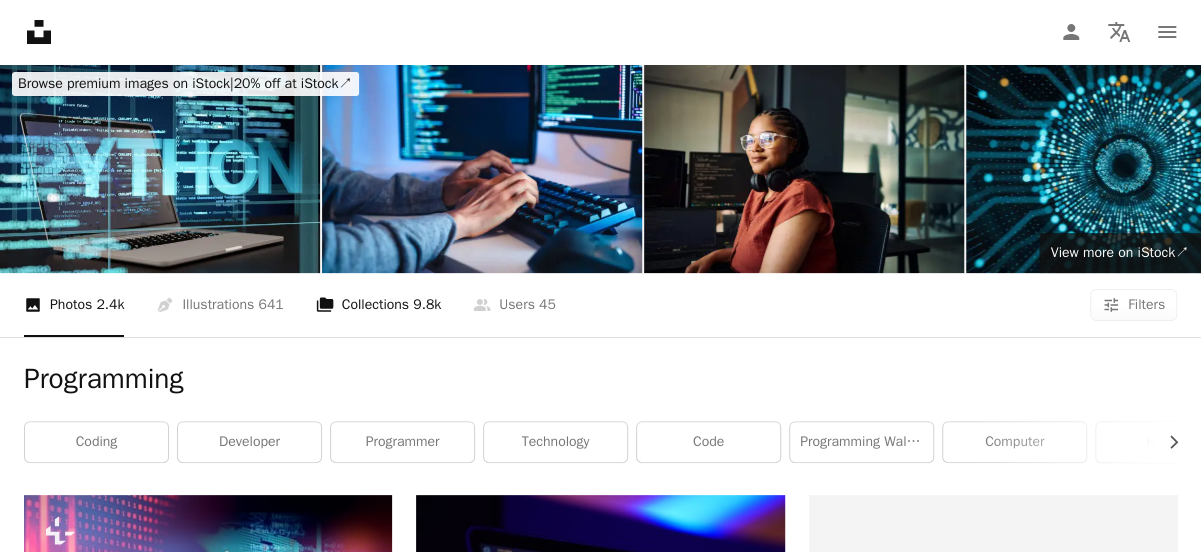 scroll, scrollTop: 0, scrollLeft: 0, axis: both 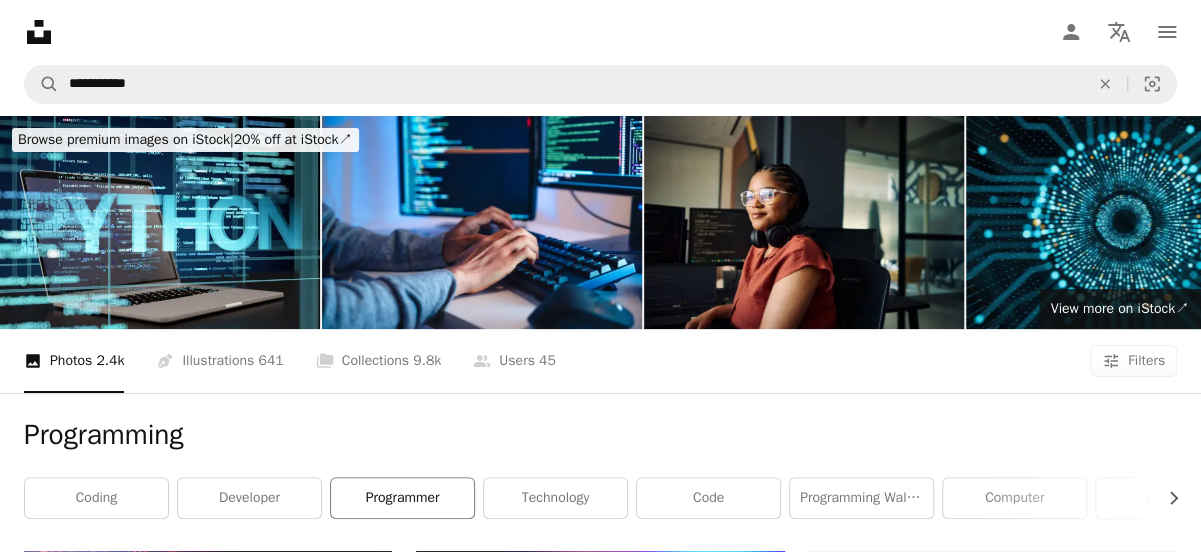 click on "programmer" at bounding box center (402, 498) 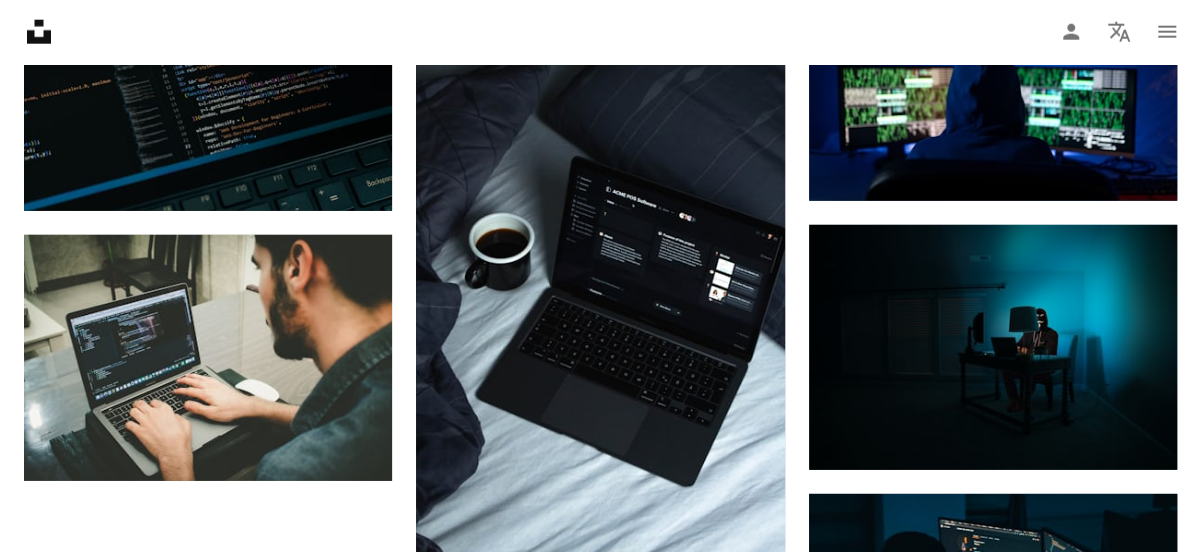 scroll, scrollTop: 2600, scrollLeft: 0, axis: vertical 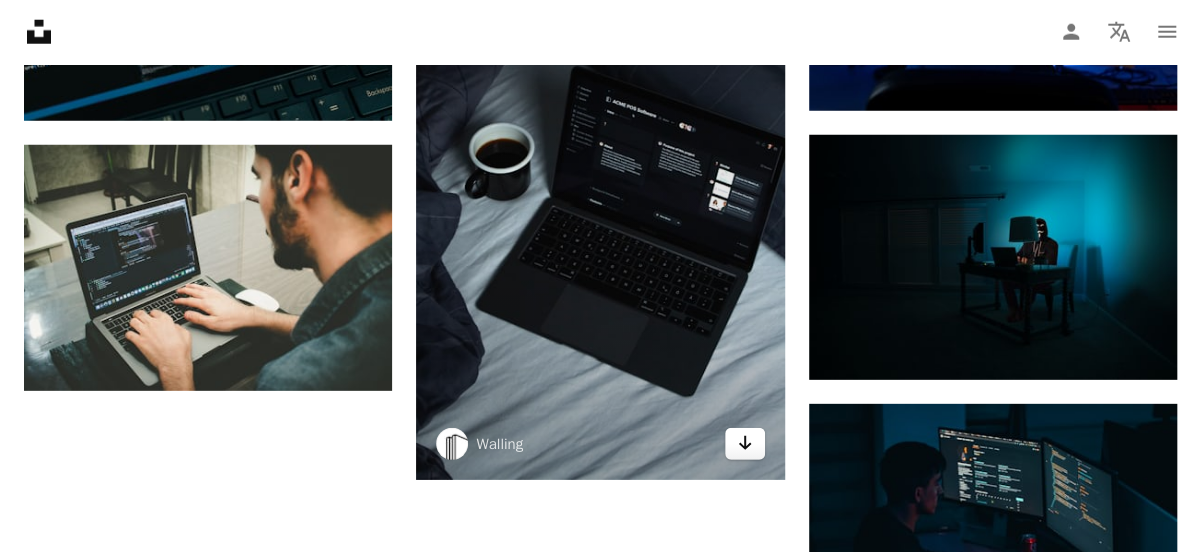 click 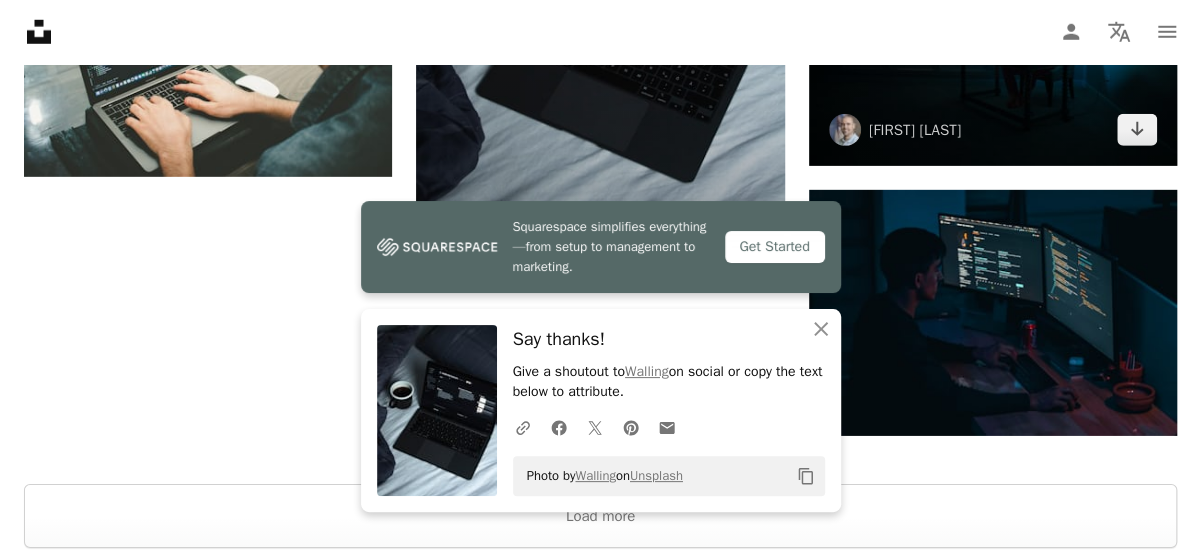 scroll, scrollTop: 2700, scrollLeft: 0, axis: vertical 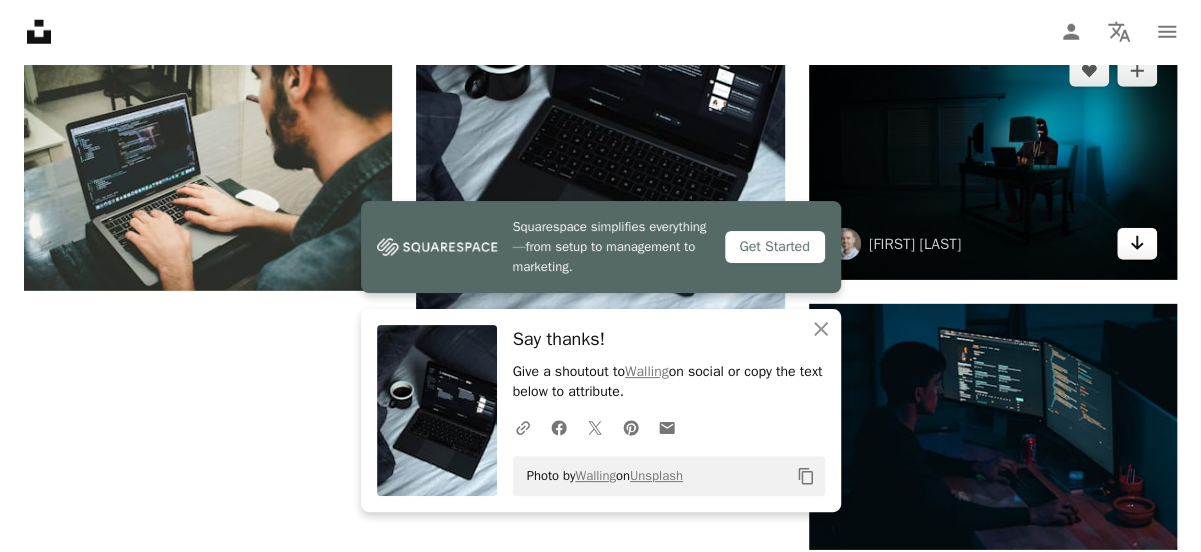 click on "Arrow pointing down" 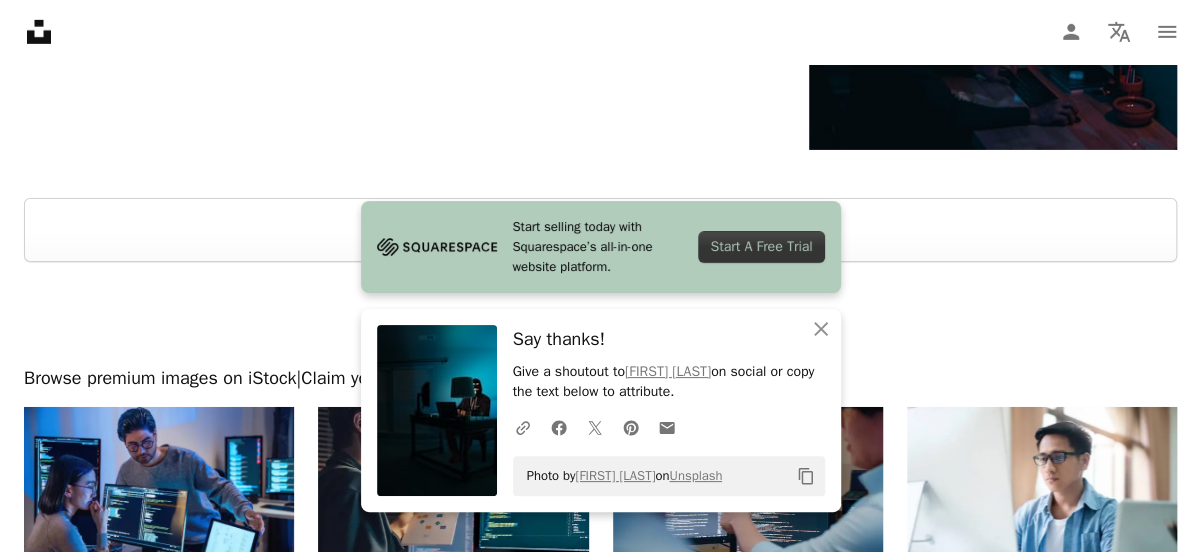 scroll, scrollTop: 3200, scrollLeft: 0, axis: vertical 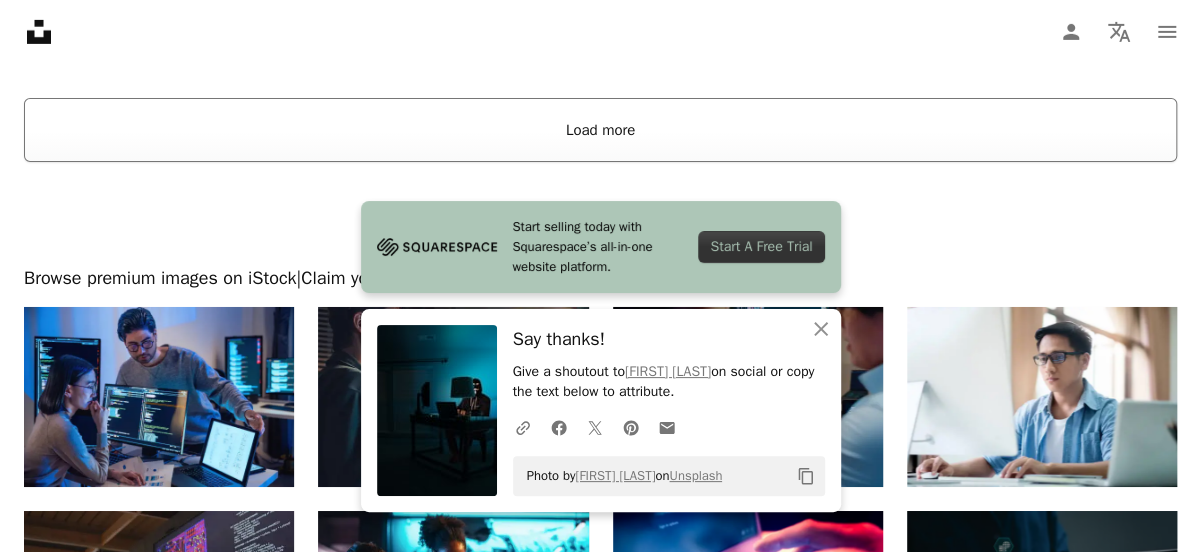 click on "Load more" at bounding box center [600, 130] 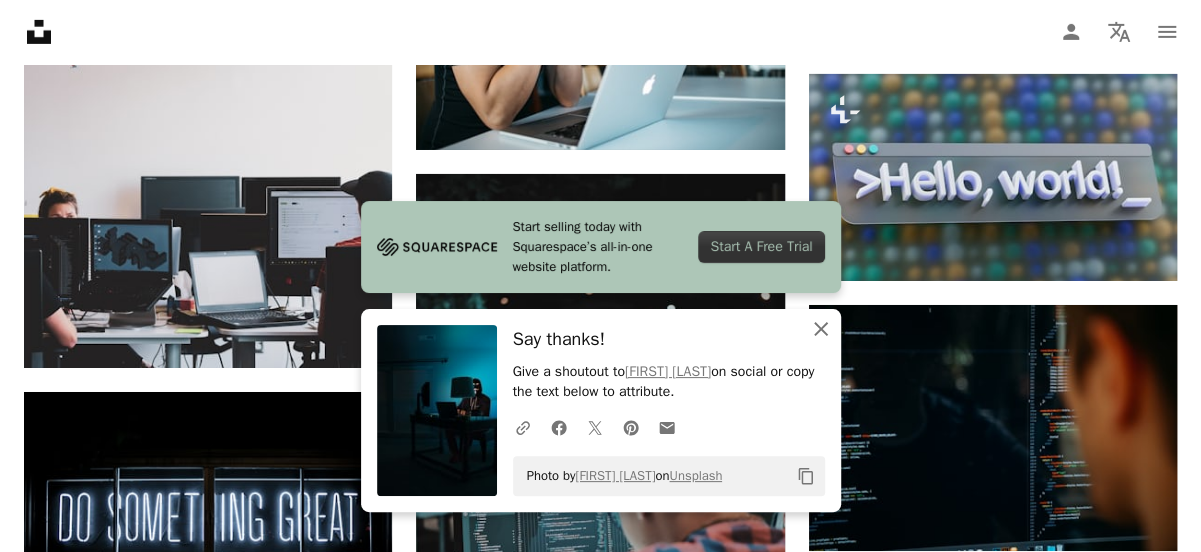 click on "An X shape" 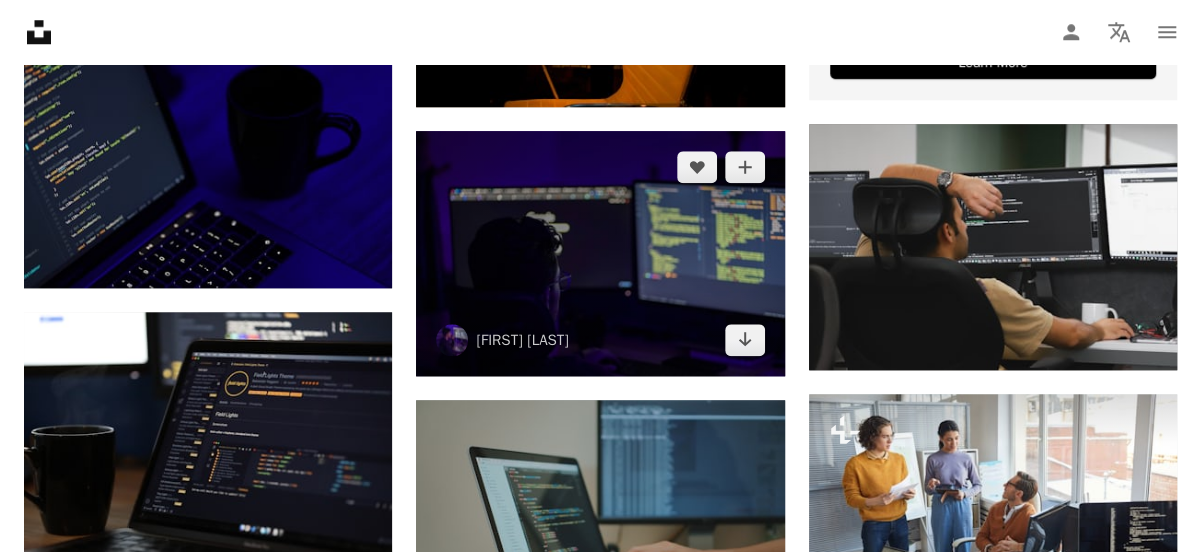 scroll, scrollTop: 8000, scrollLeft: 0, axis: vertical 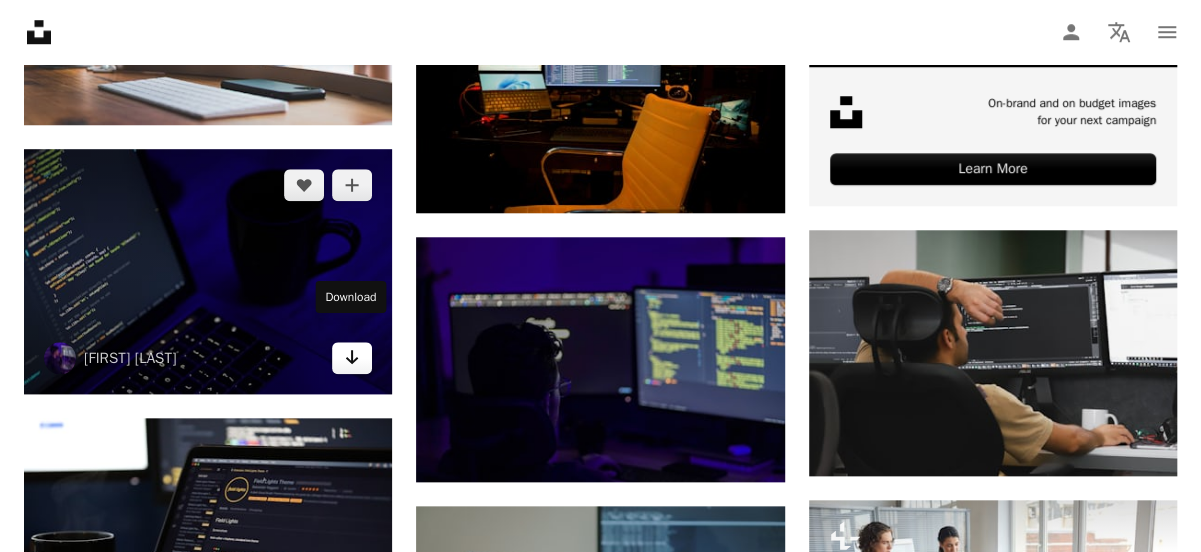 click on "Arrow pointing down" 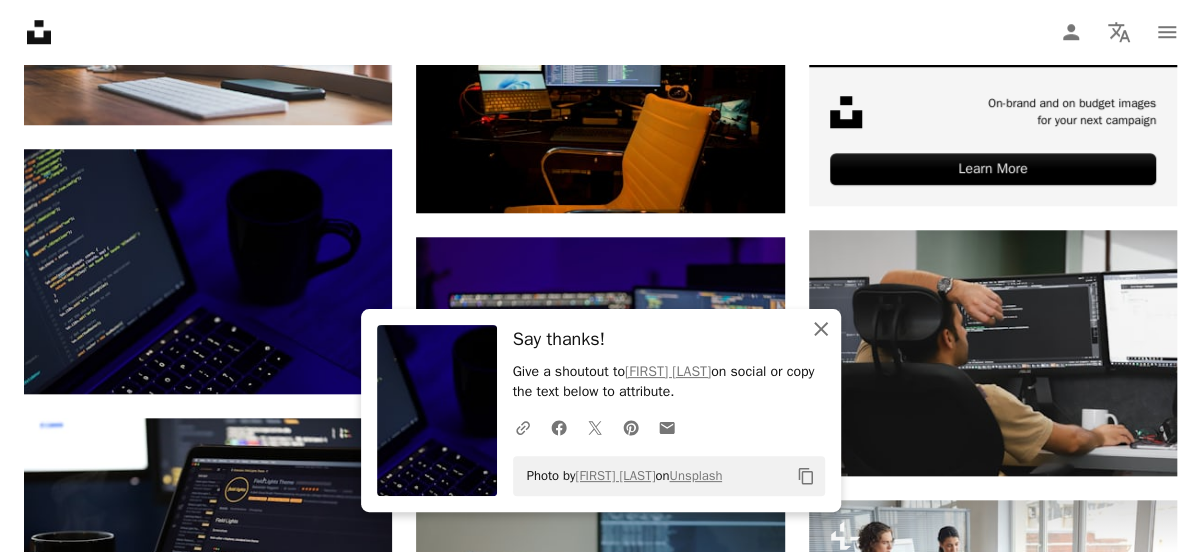 click on "An X shape Close" at bounding box center [821, 329] 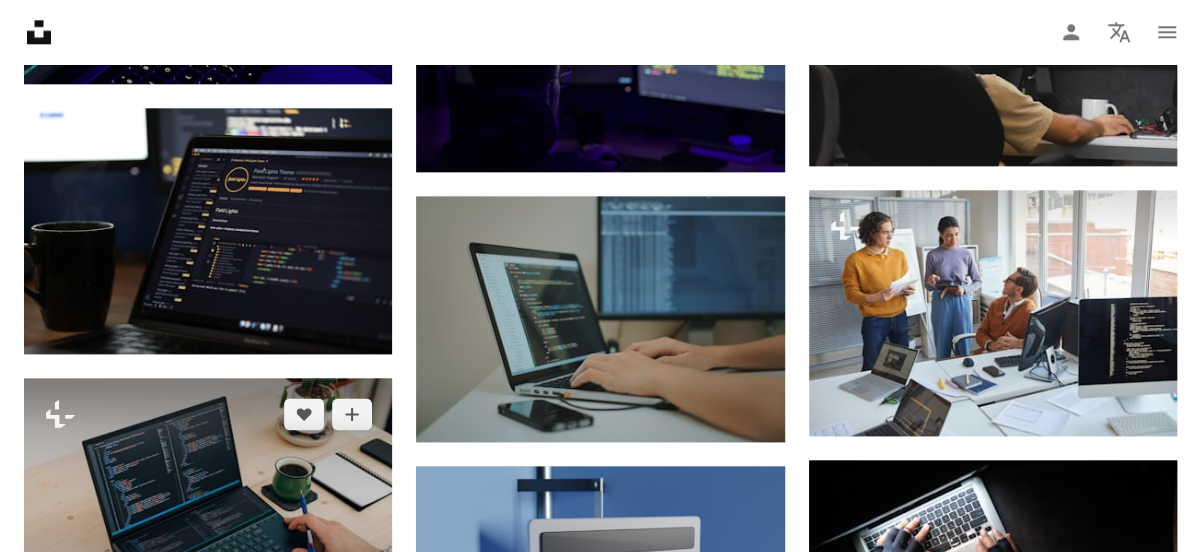 scroll, scrollTop: 8300, scrollLeft: 0, axis: vertical 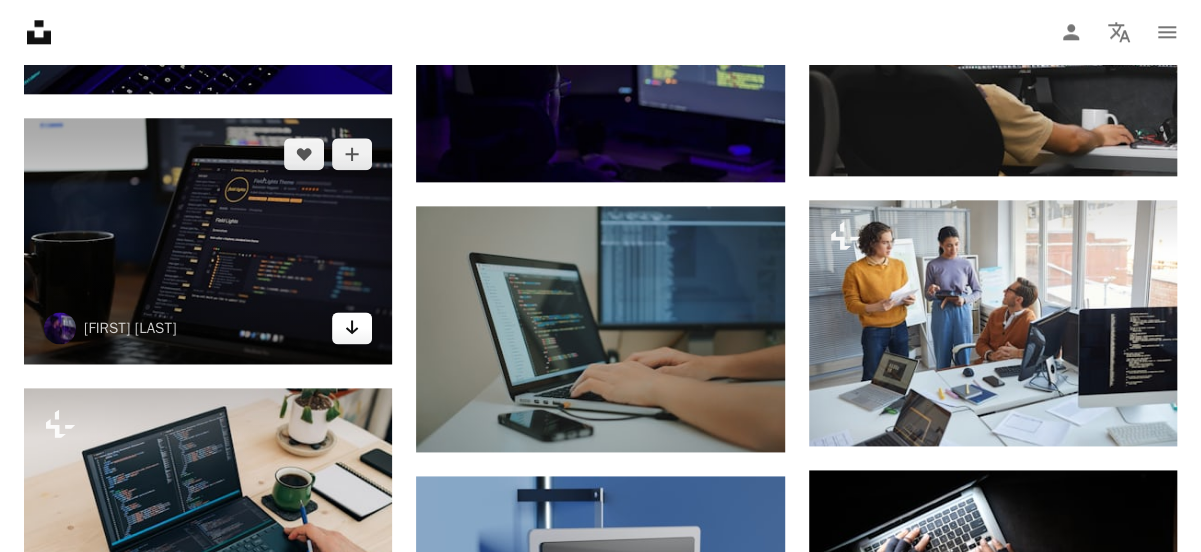click on "Arrow pointing down" 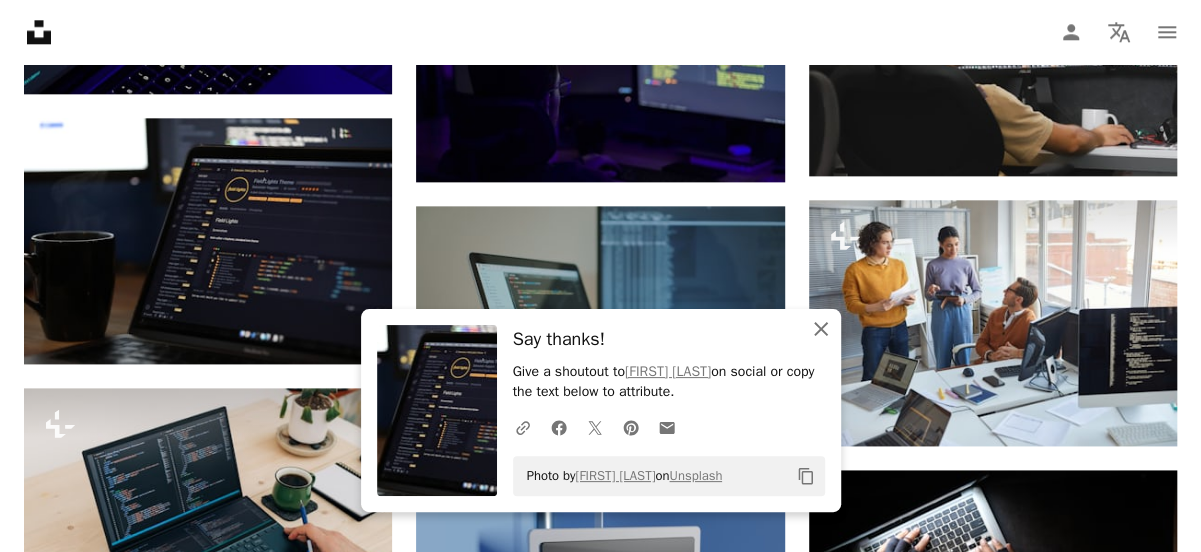 click on "An X shape" 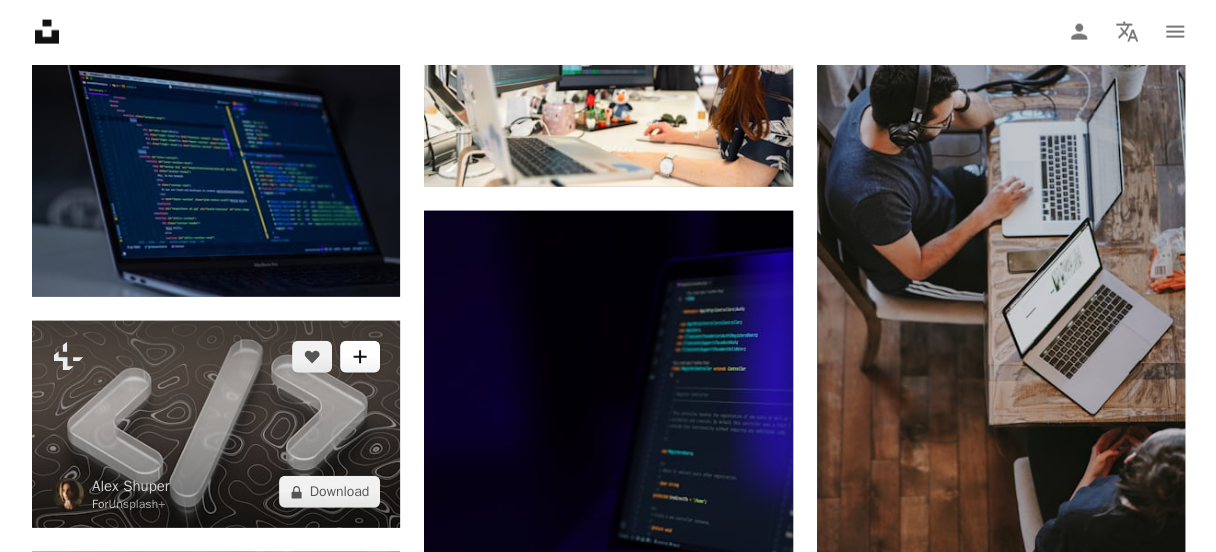 scroll, scrollTop: 13100, scrollLeft: 0, axis: vertical 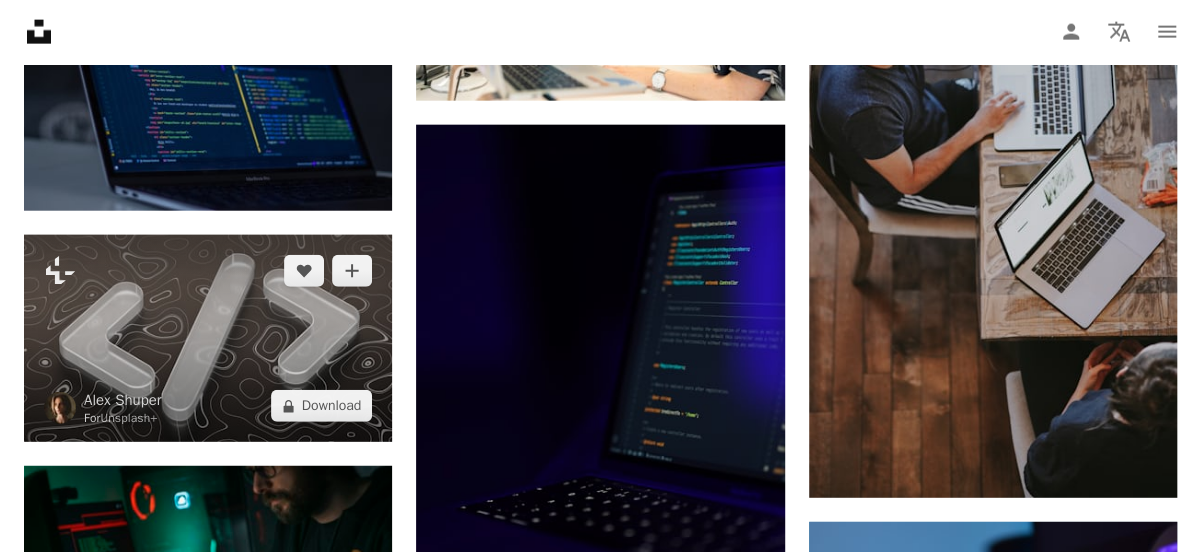 click at bounding box center [208, 338] 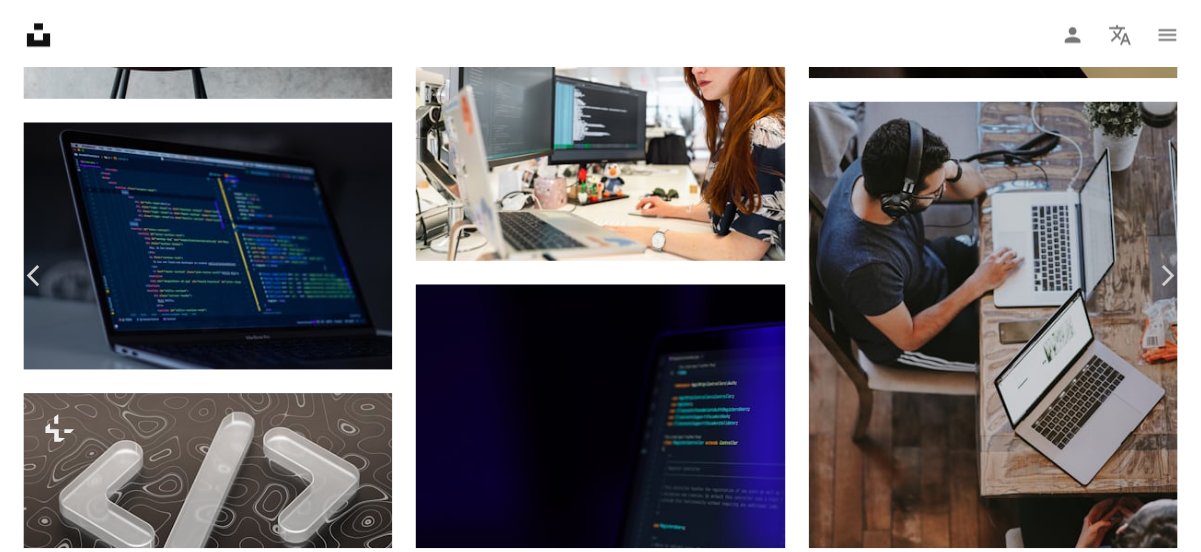 scroll, scrollTop: 2800, scrollLeft: 0, axis: vertical 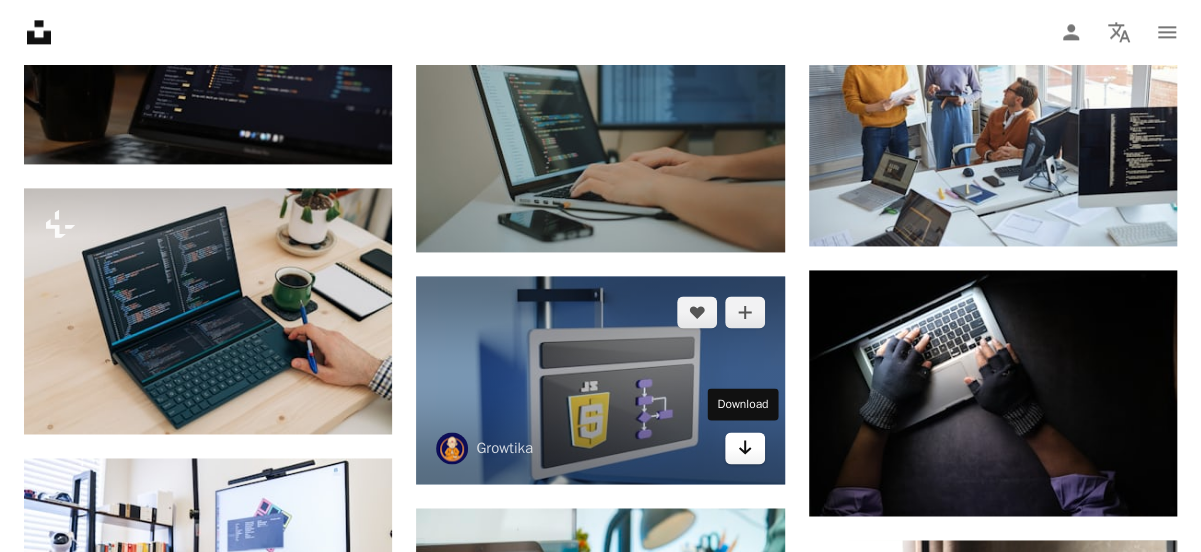 click on "Arrow pointing down" at bounding box center [745, 448] 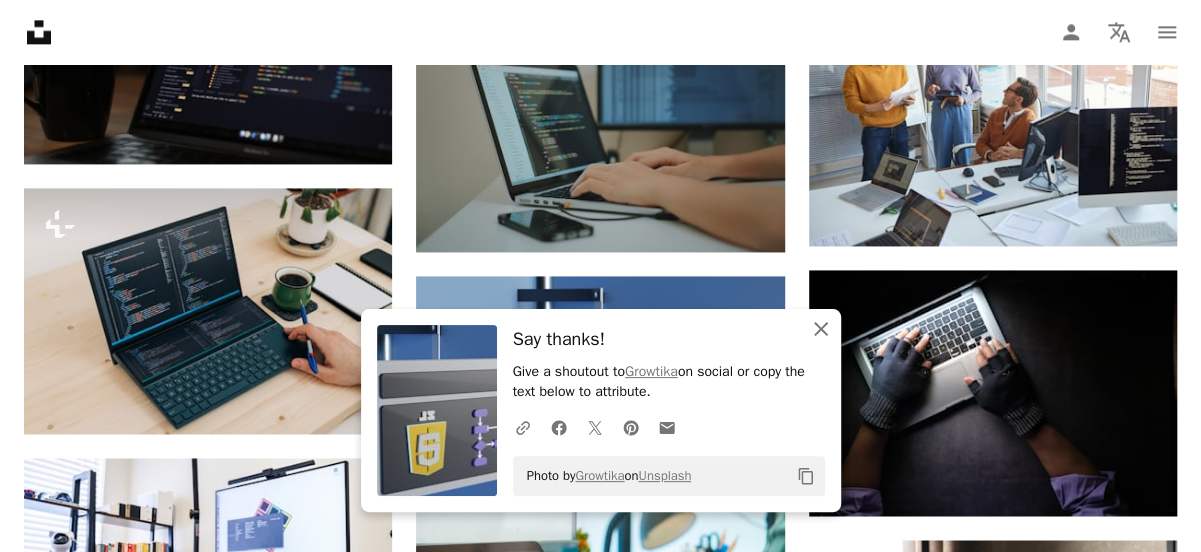 click on "An X shape" 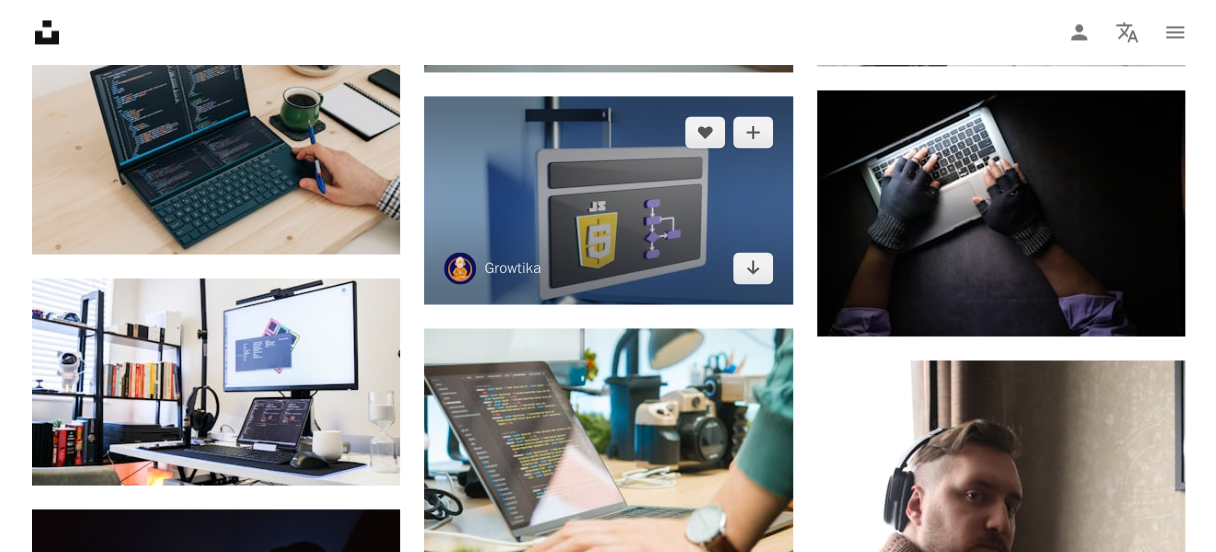 scroll, scrollTop: 8700, scrollLeft: 0, axis: vertical 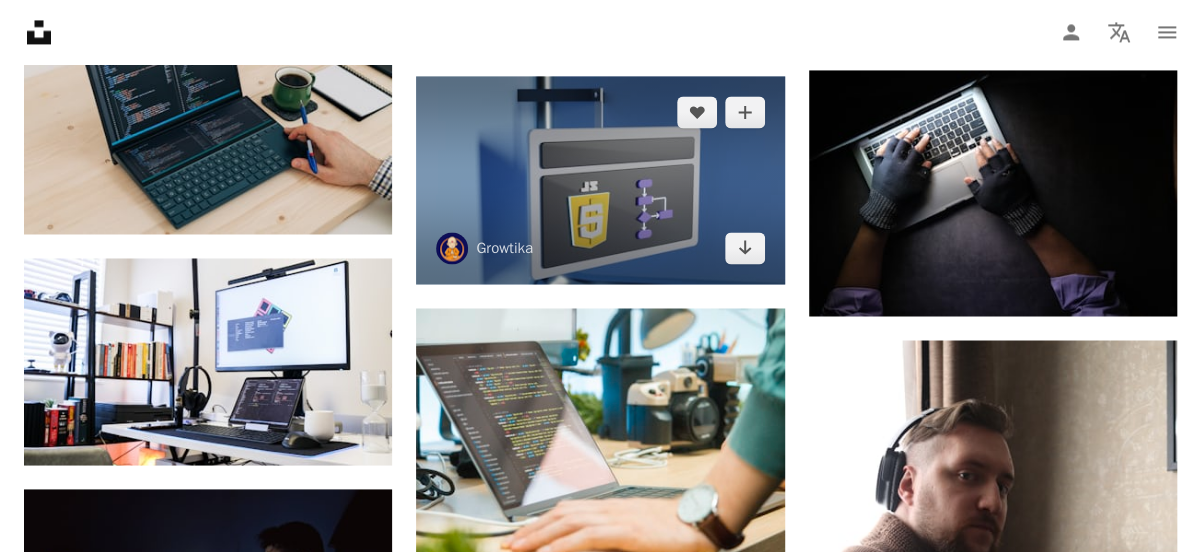 click at bounding box center (600, 179) 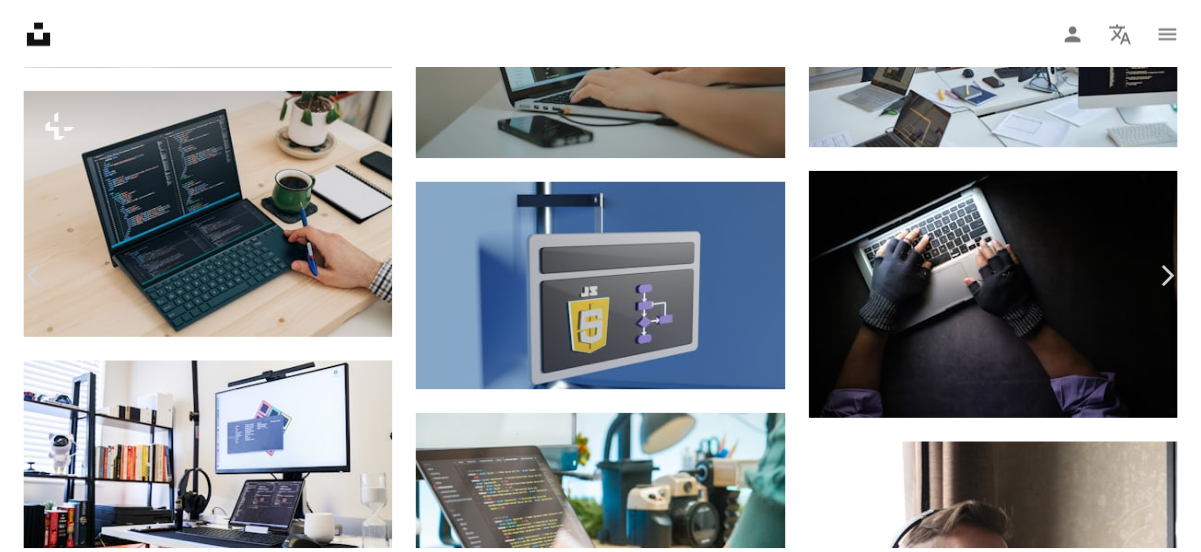 scroll, scrollTop: 3000, scrollLeft: 0, axis: vertical 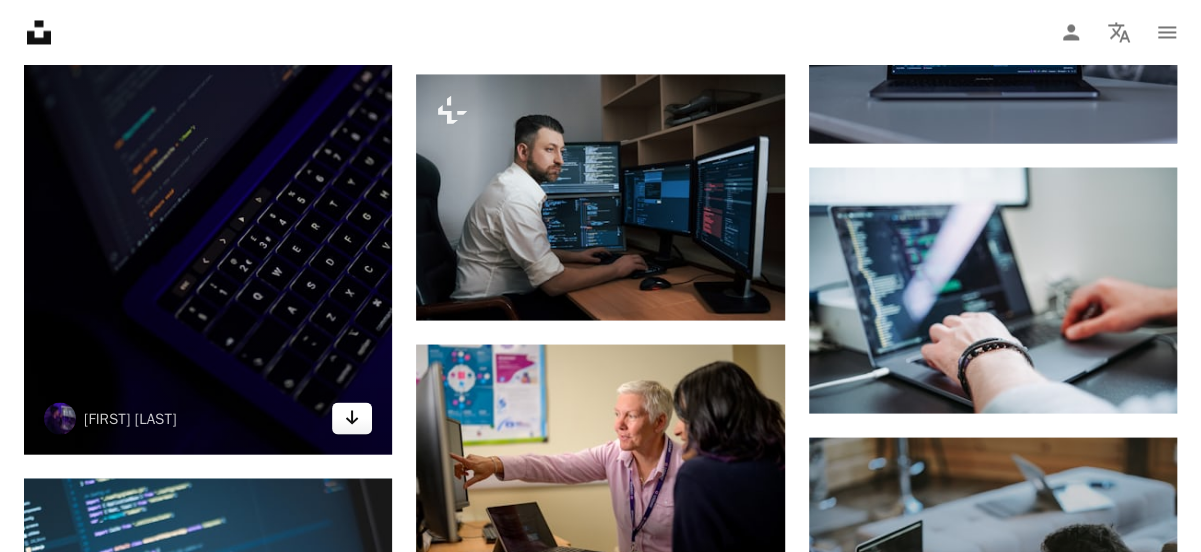 click on "Arrow pointing down" 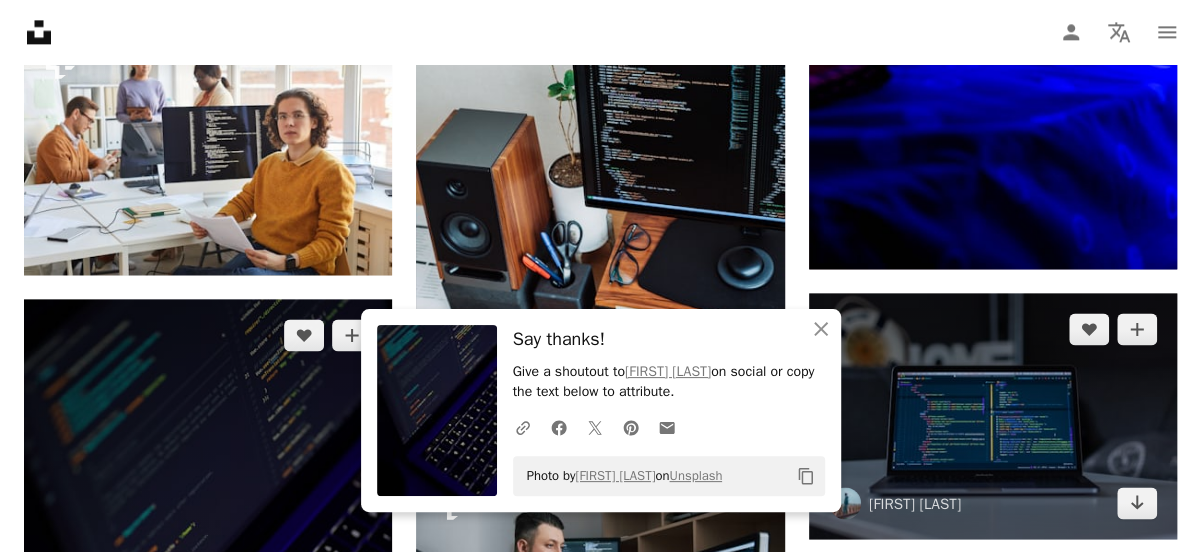 scroll, scrollTop: 4900, scrollLeft: 0, axis: vertical 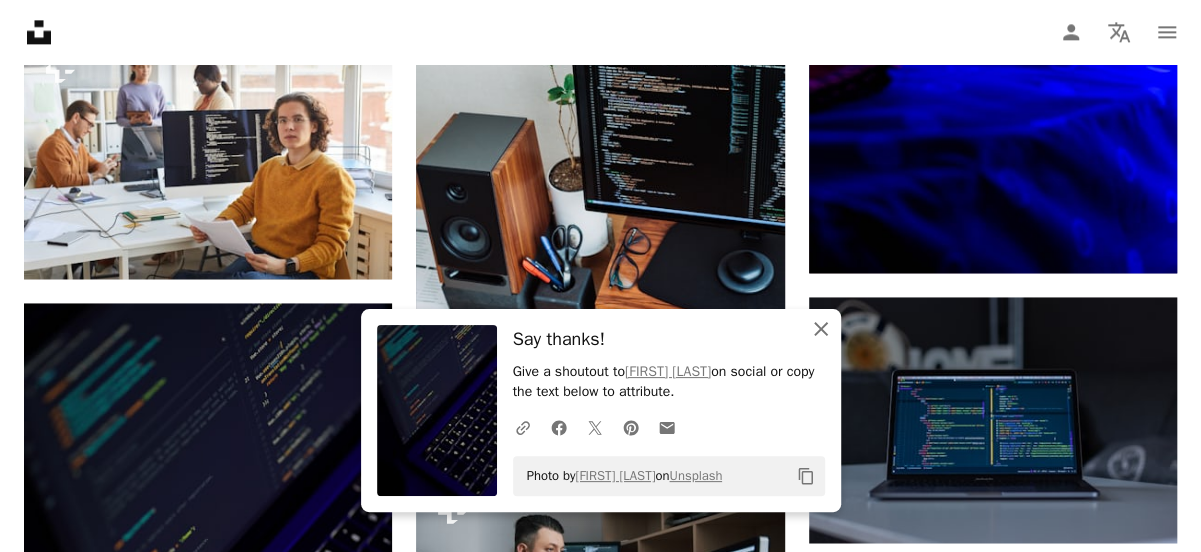 drag, startPoint x: 822, startPoint y: 331, endPoint x: 812, endPoint y: 333, distance: 10.198039 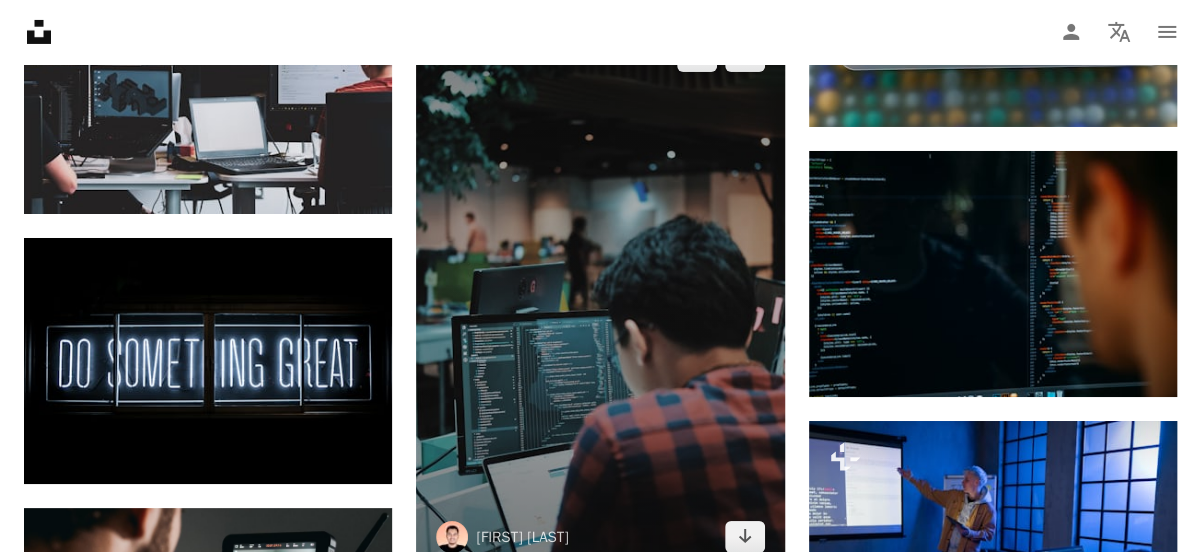 scroll, scrollTop: 3400, scrollLeft: 0, axis: vertical 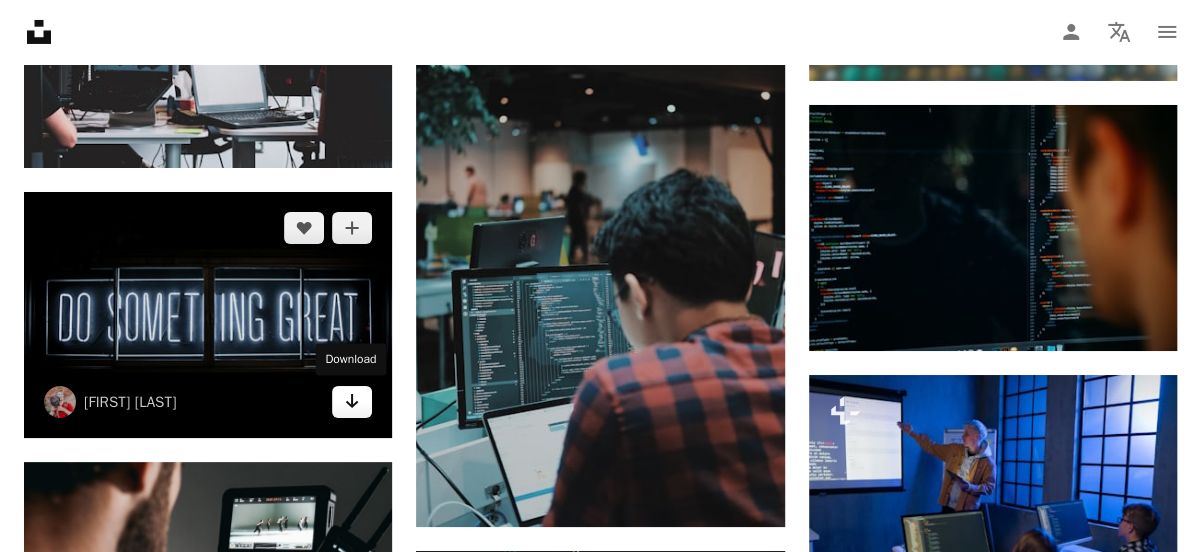 click on "Arrow pointing down" 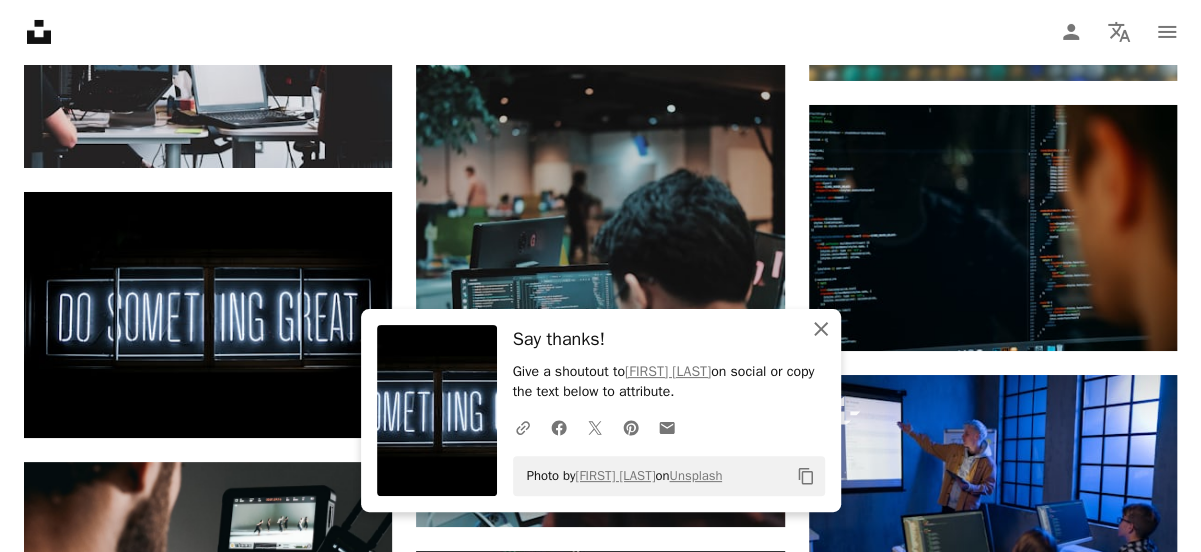 click on "An X shape" 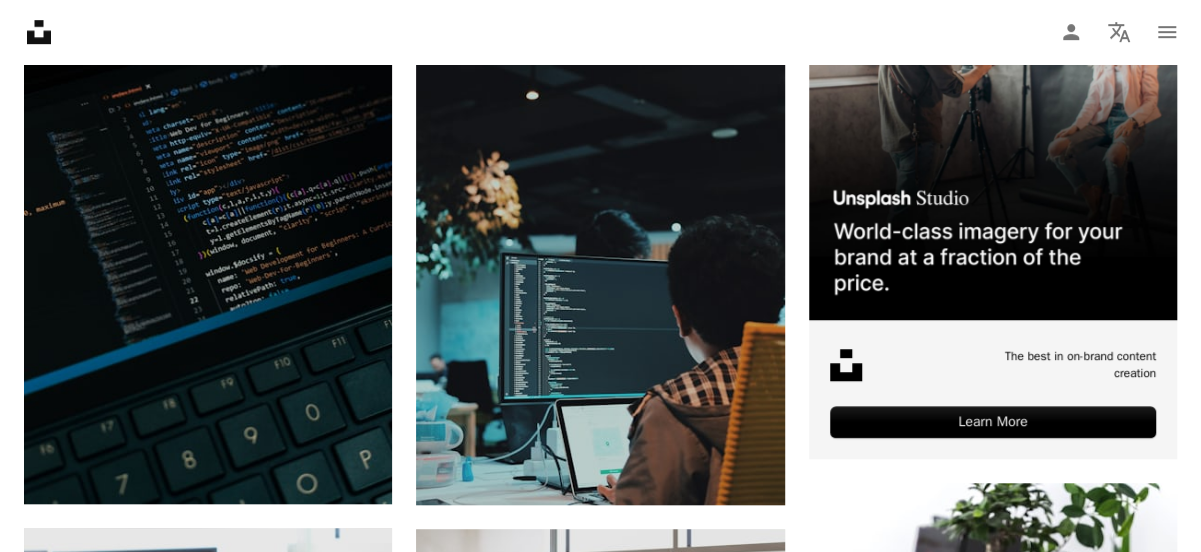 scroll, scrollTop: 900, scrollLeft: 0, axis: vertical 